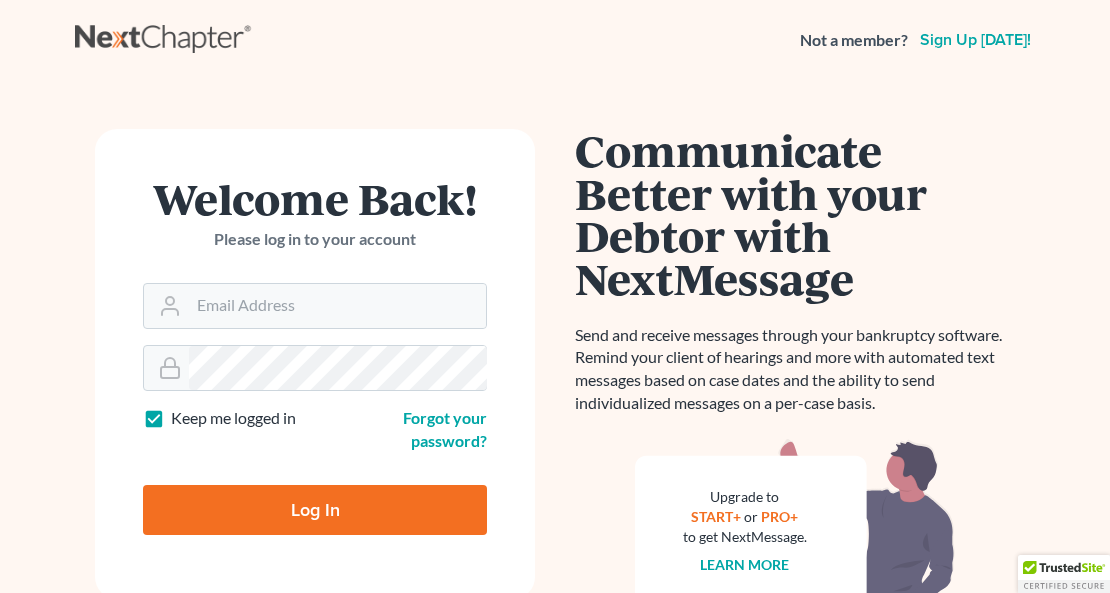 scroll, scrollTop: 0, scrollLeft: 0, axis: both 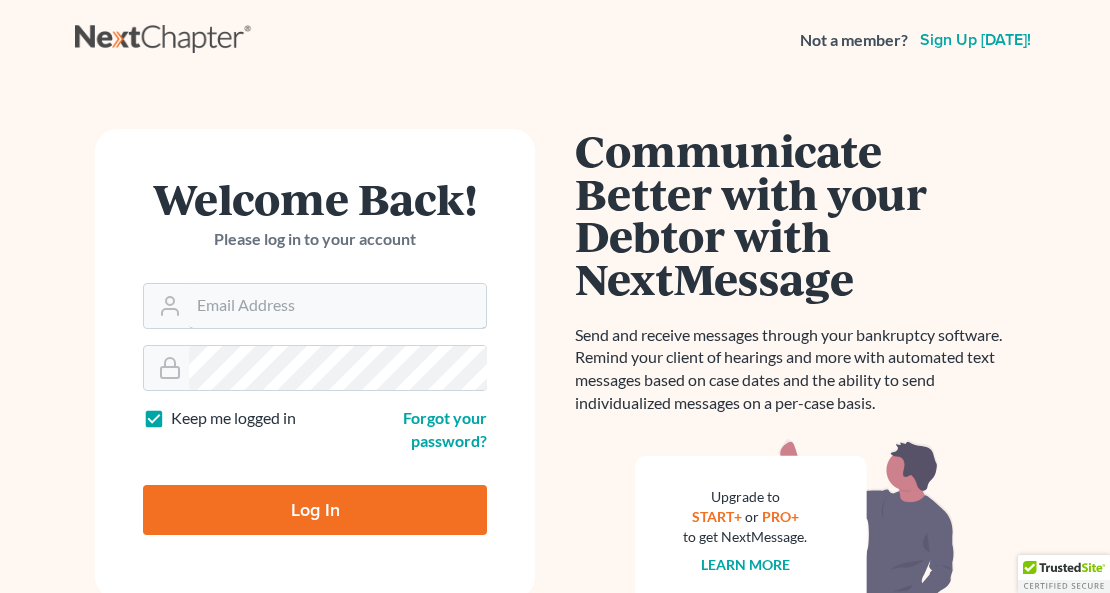 type on "[PERSON_NAME][EMAIL_ADDRESS][DOMAIN_NAME]" 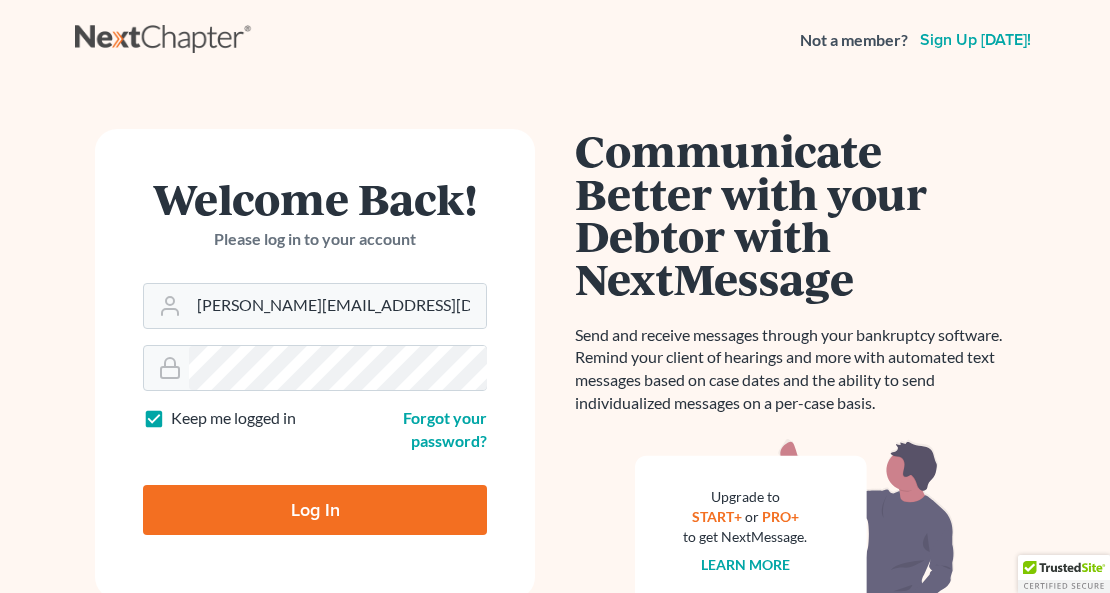 click on "Log In" at bounding box center [315, 510] 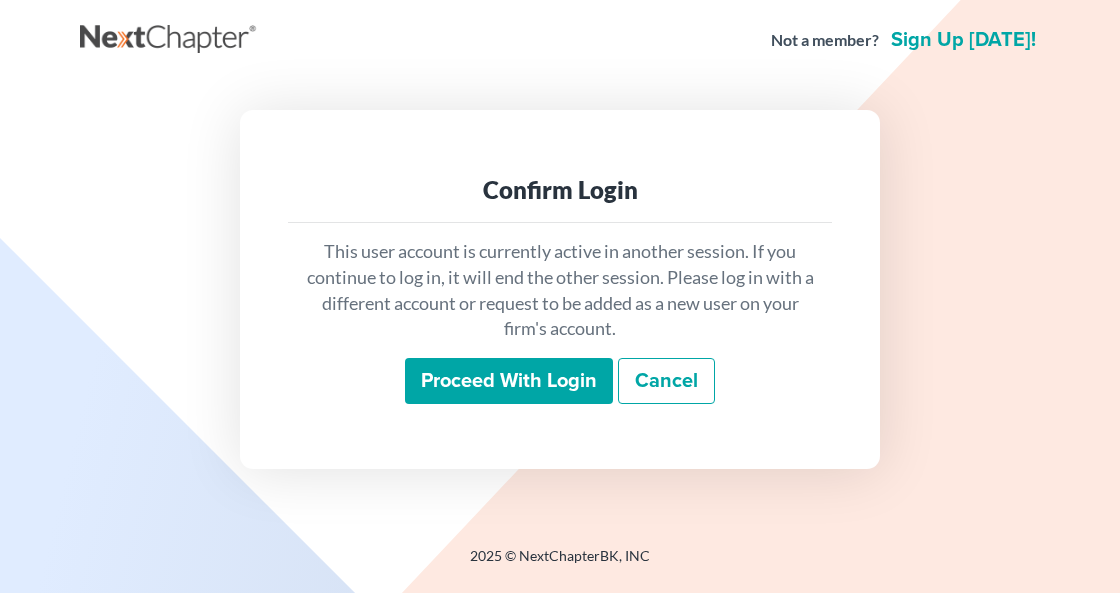 scroll, scrollTop: 0, scrollLeft: 0, axis: both 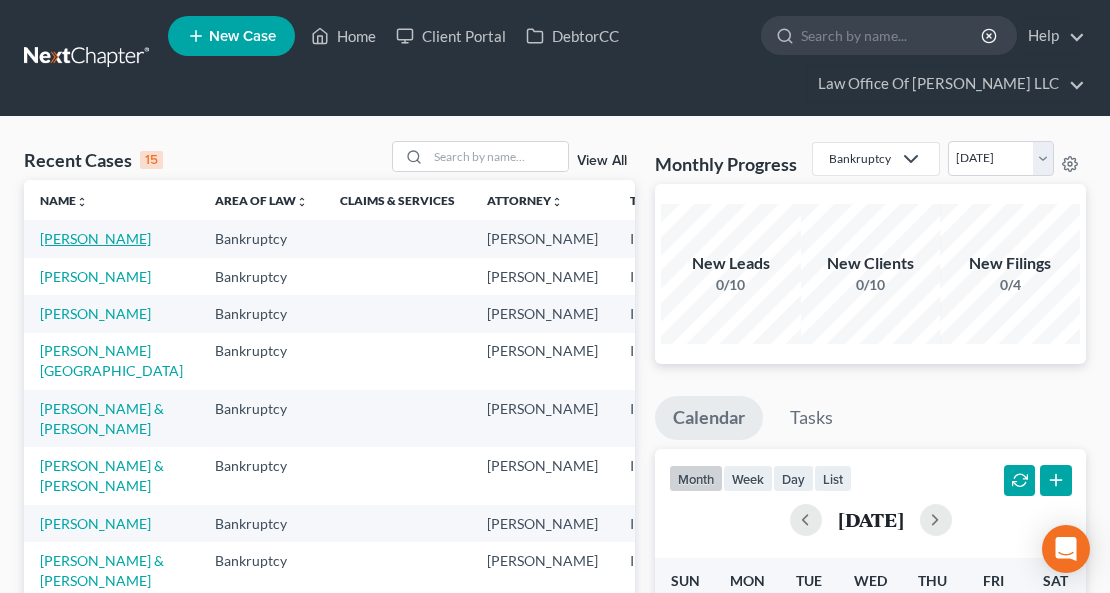 click on "[PERSON_NAME]" at bounding box center (95, 238) 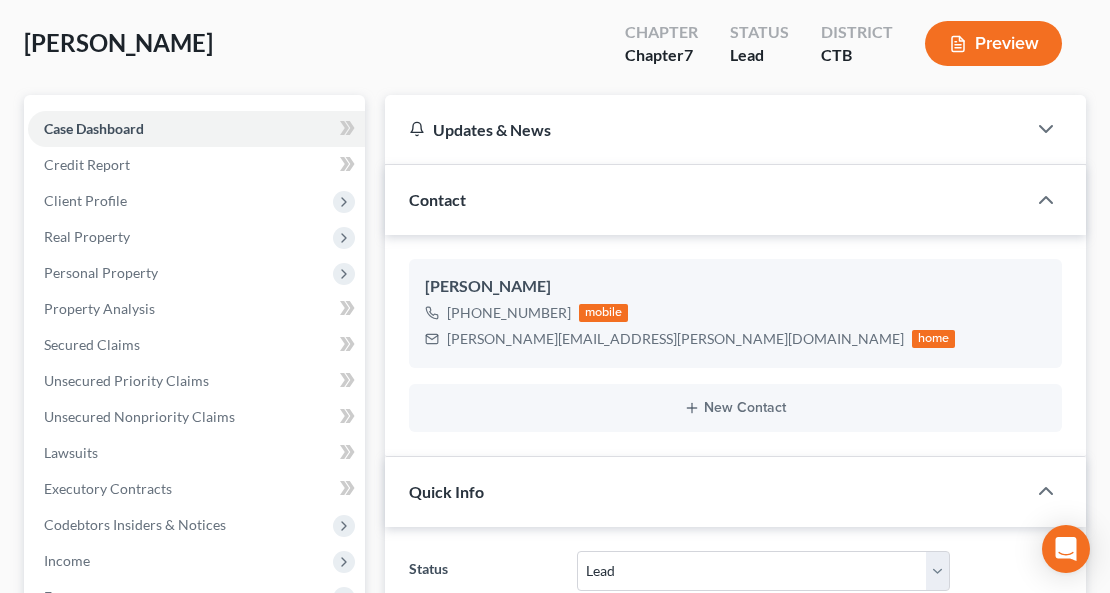 scroll, scrollTop: 266, scrollLeft: 0, axis: vertical 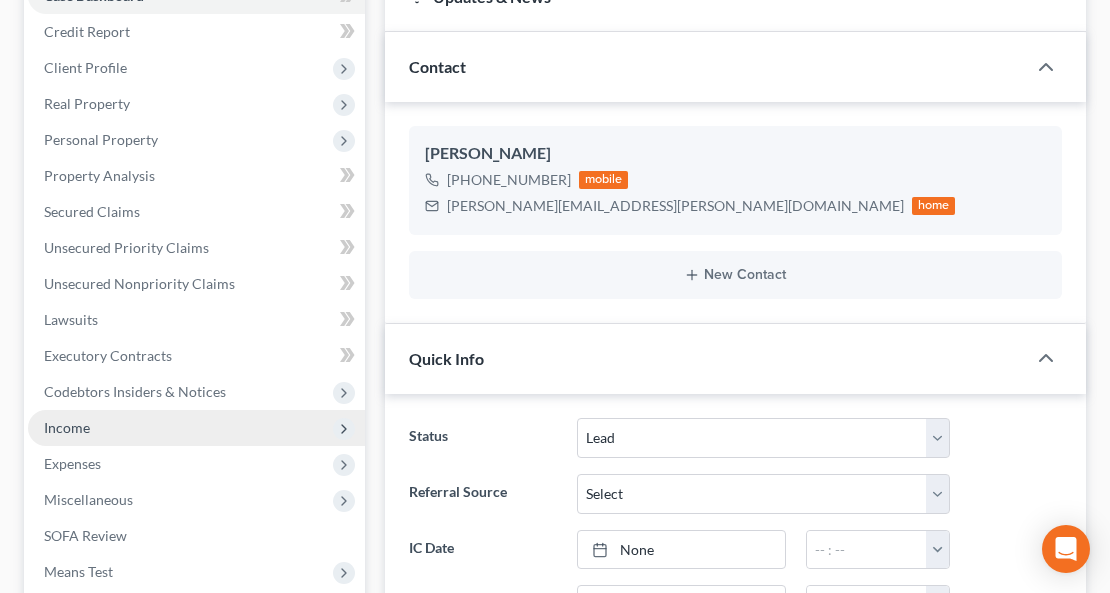 click on "Income" at bounding box center [67, 427] 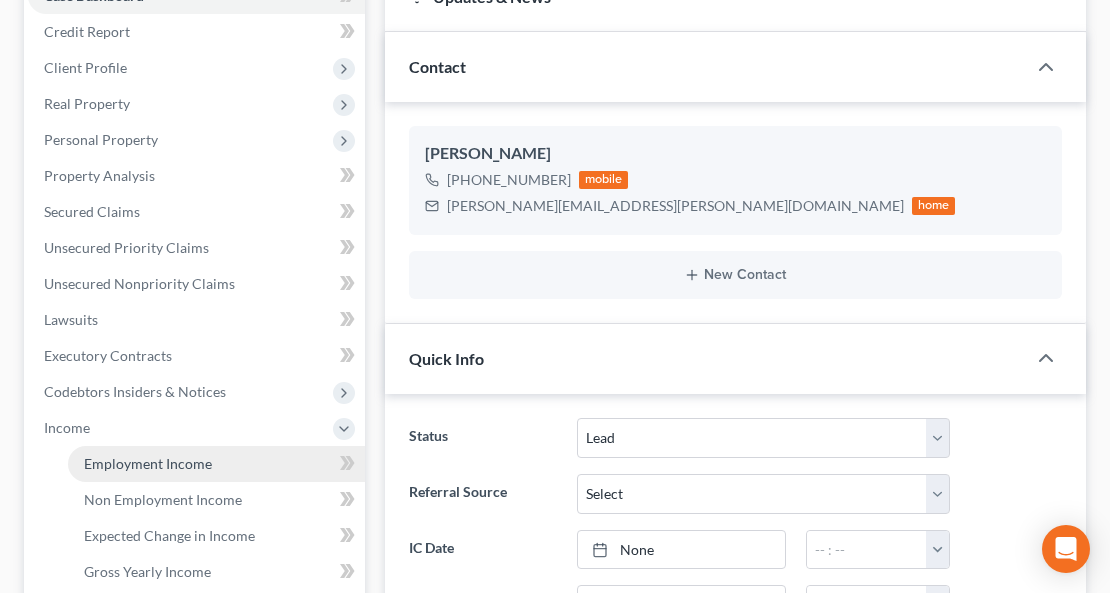 click on "Employment Income" at bounding box center (148, 463) 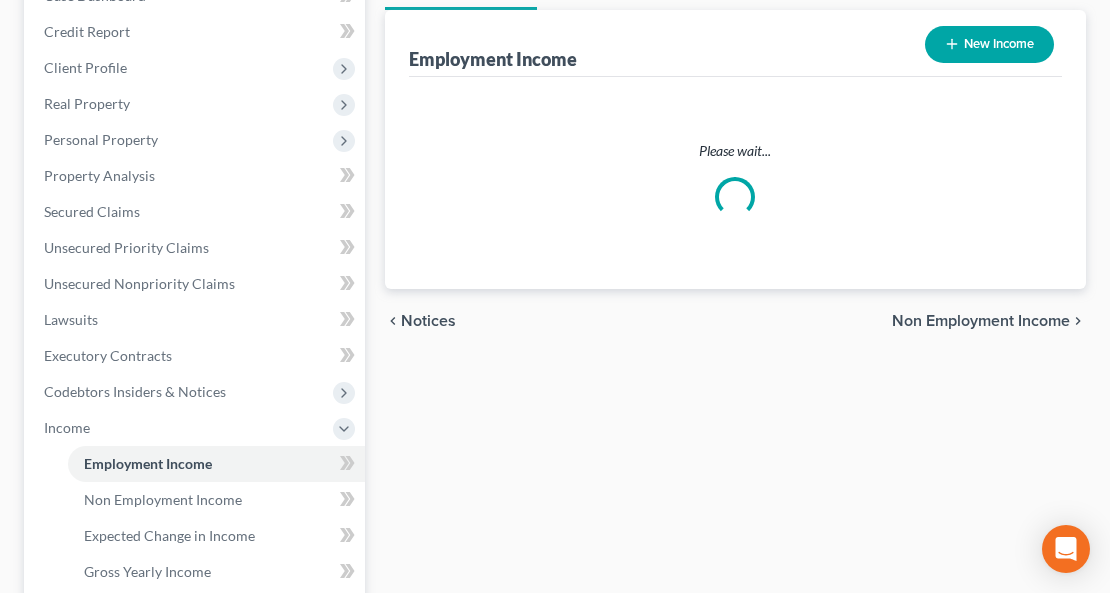 scroll, scrollTop: 0, scrollLeft: 0, axis: both 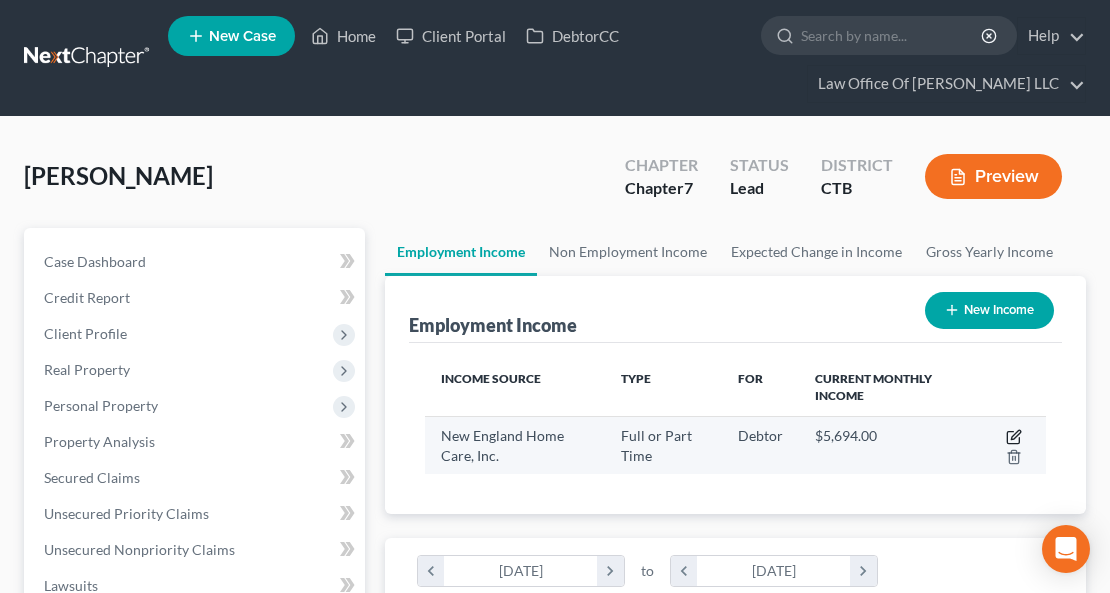 click 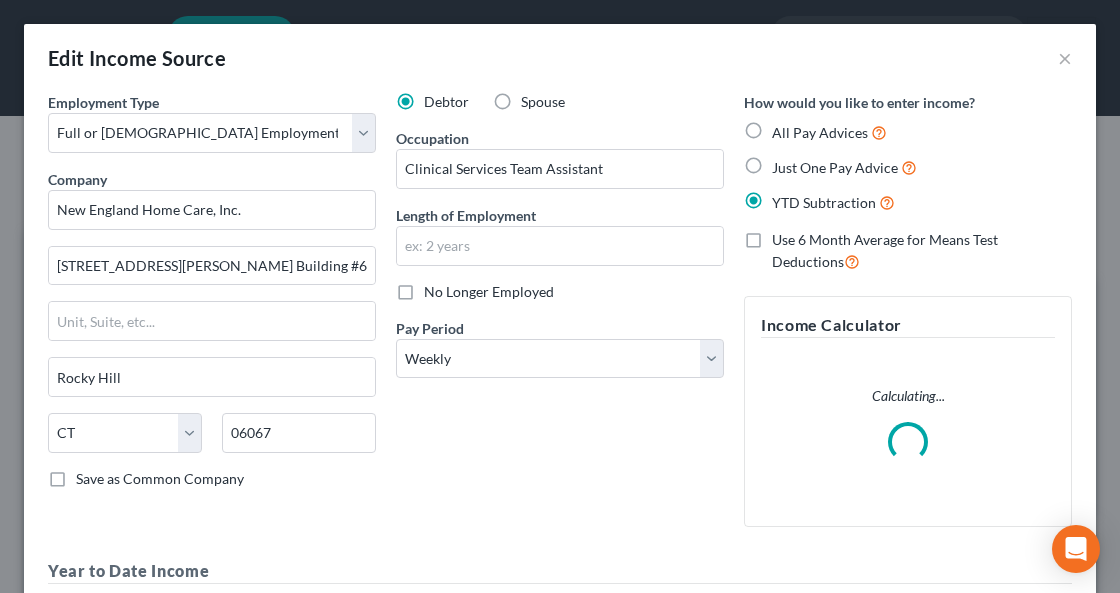 scroll, scrollTop: 999686, scrollLeft: 999332, axis: both 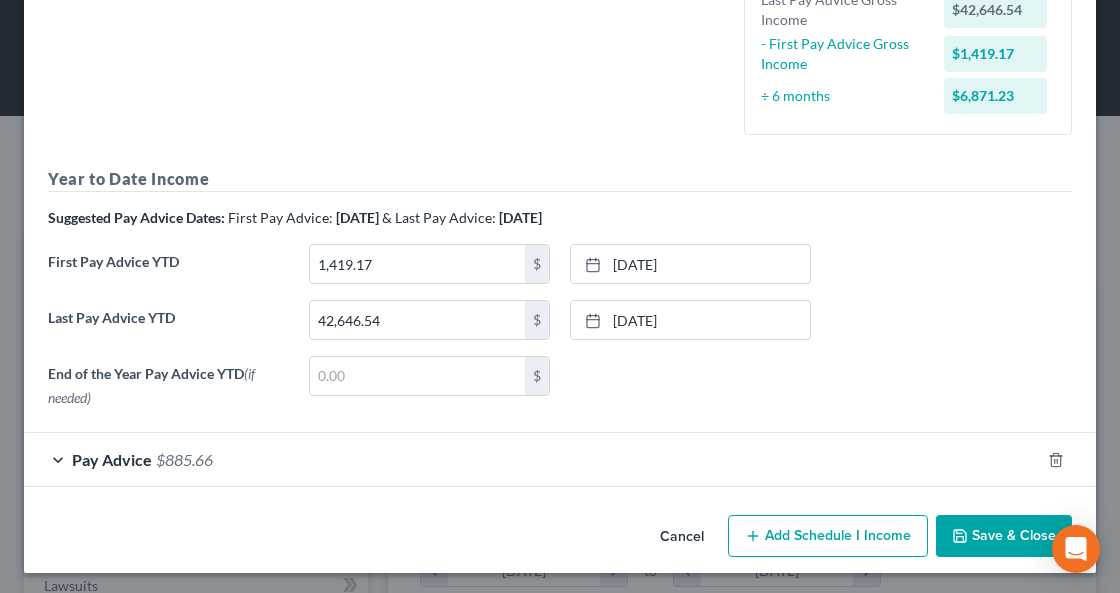 click on "Pay Advice $885.66" at bounding box center (532, 459) 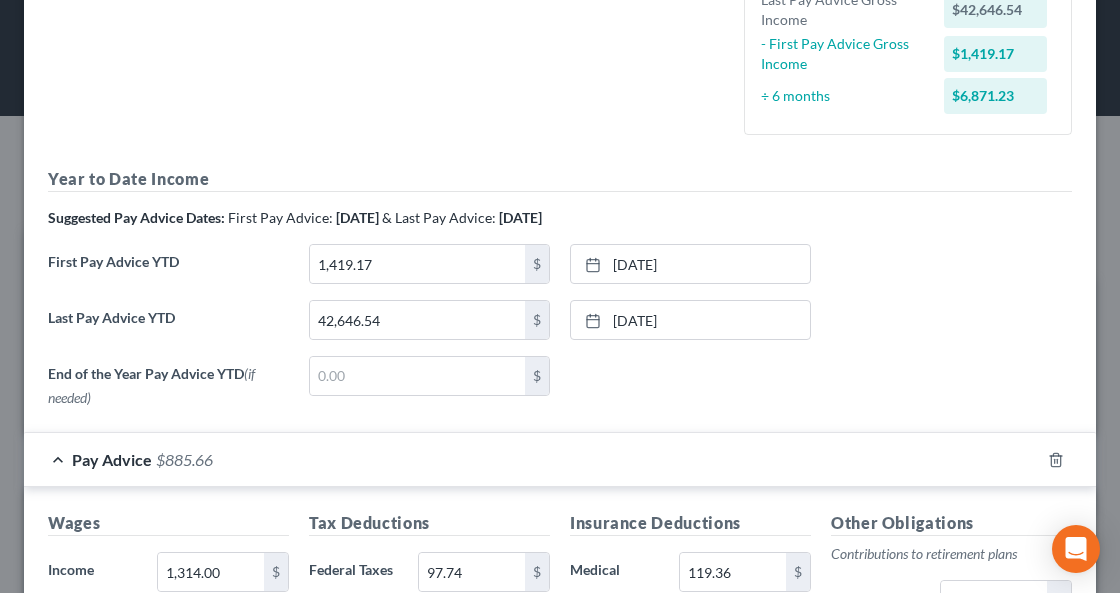 scroll, scrollTop: 567, scrollLeft: 0, axis: vertical 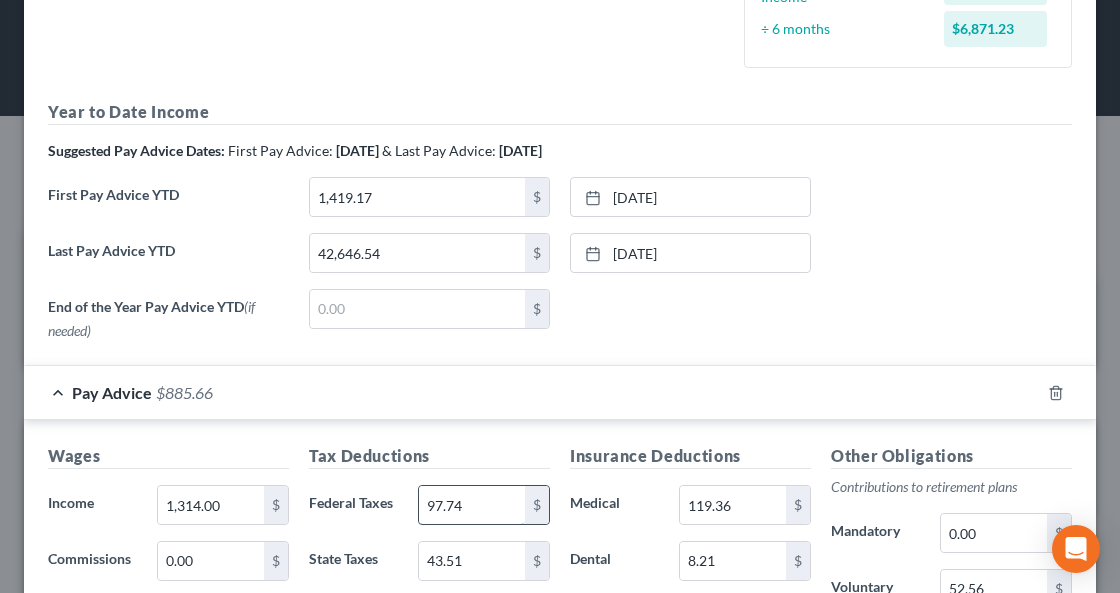 click on "97.74" at bounding box center (472, 505) 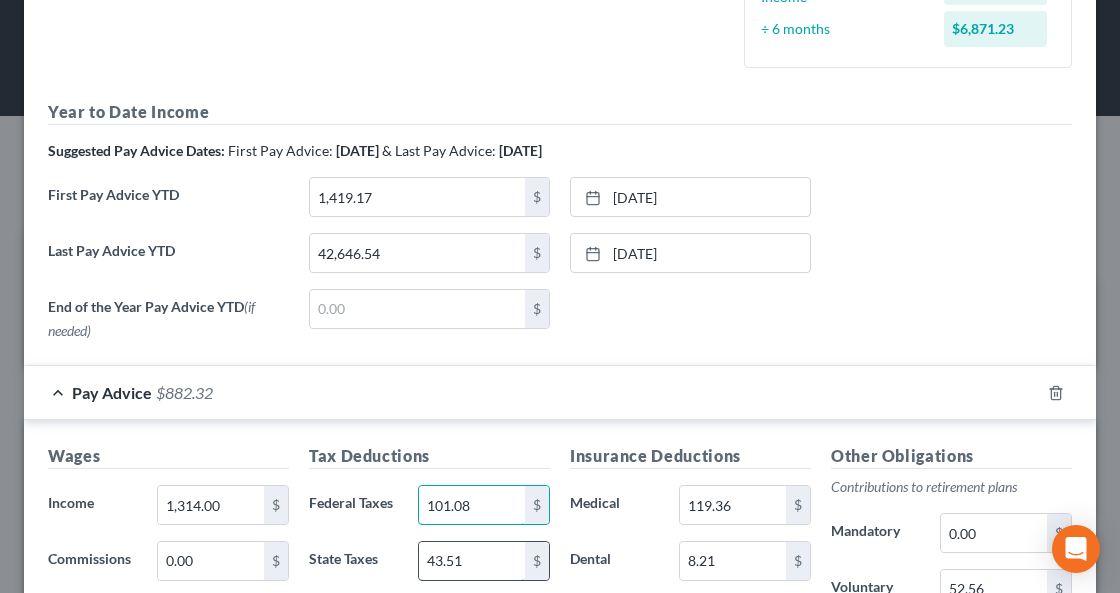 type on "101.08" 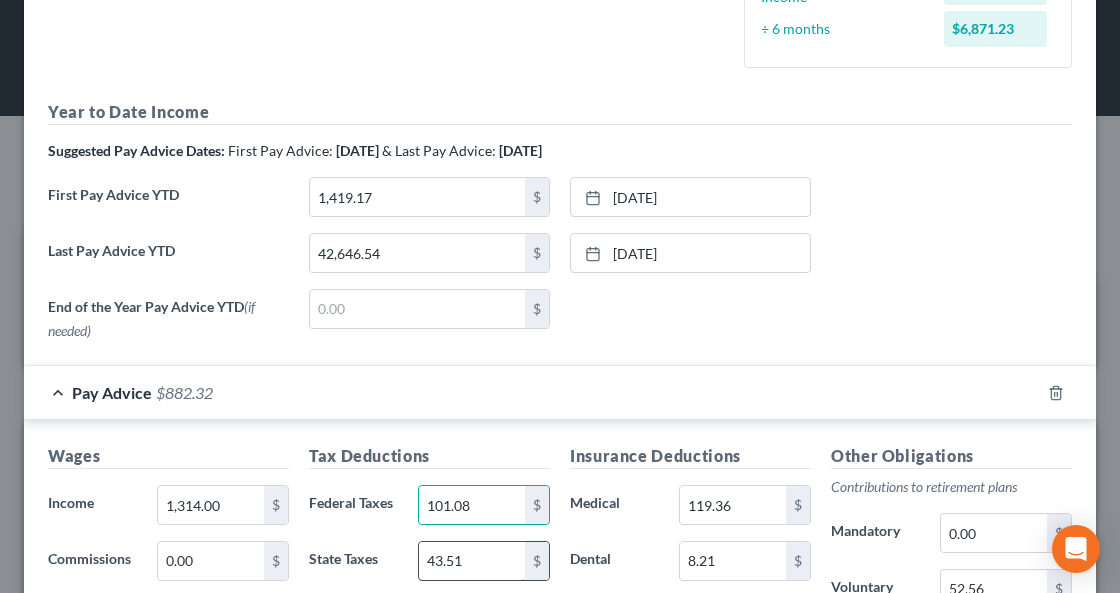 click on "43.51" at bounding box center [472, 561] 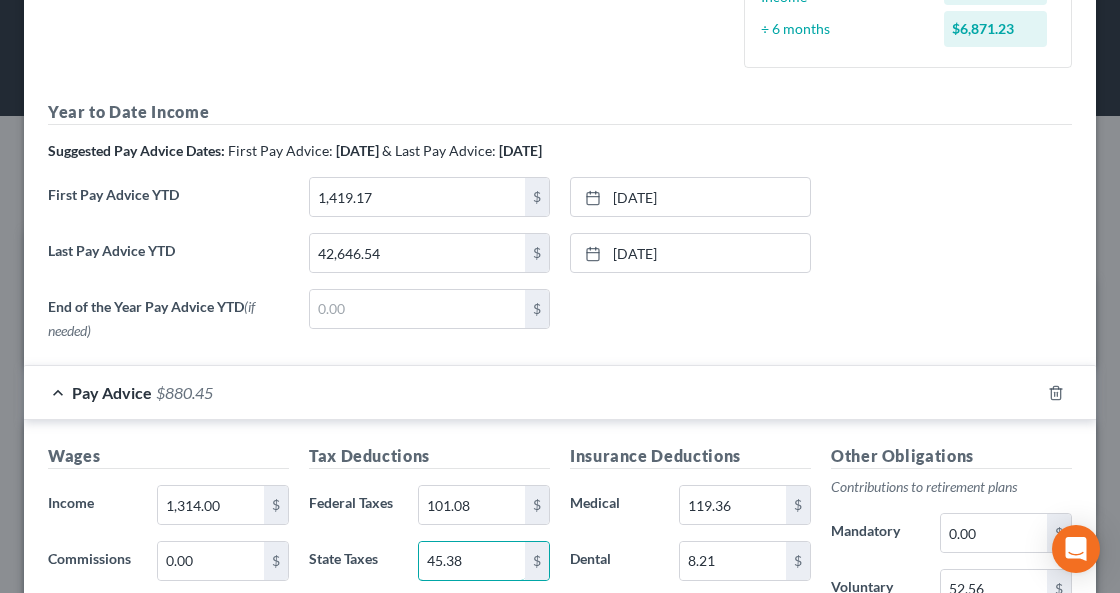 scroll, scrollTop: 700, scrollLeft: 0, axis: vertical 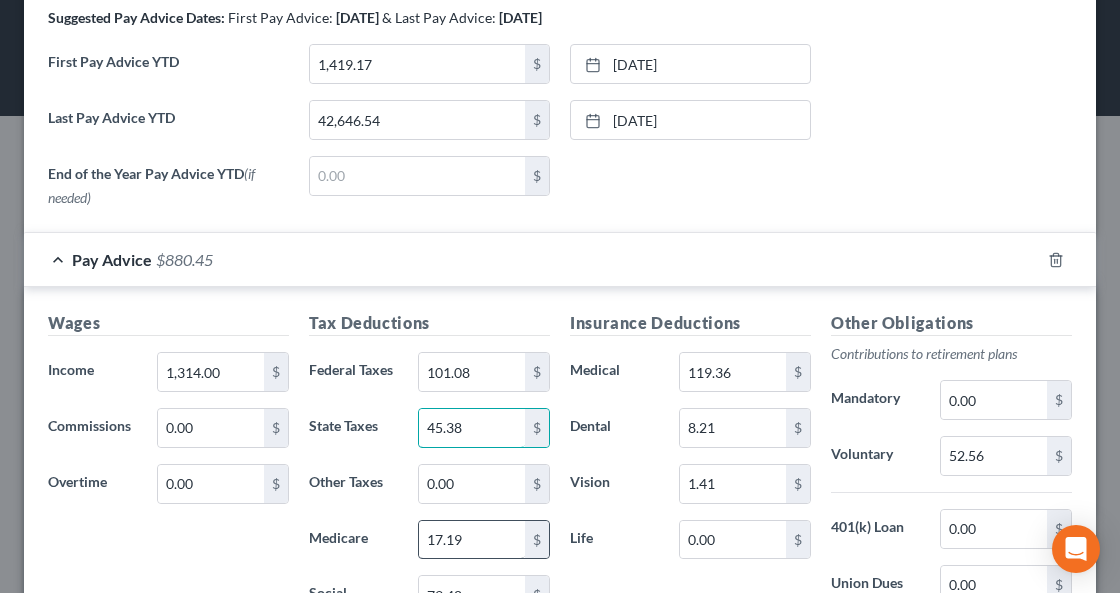 type on "45.38" 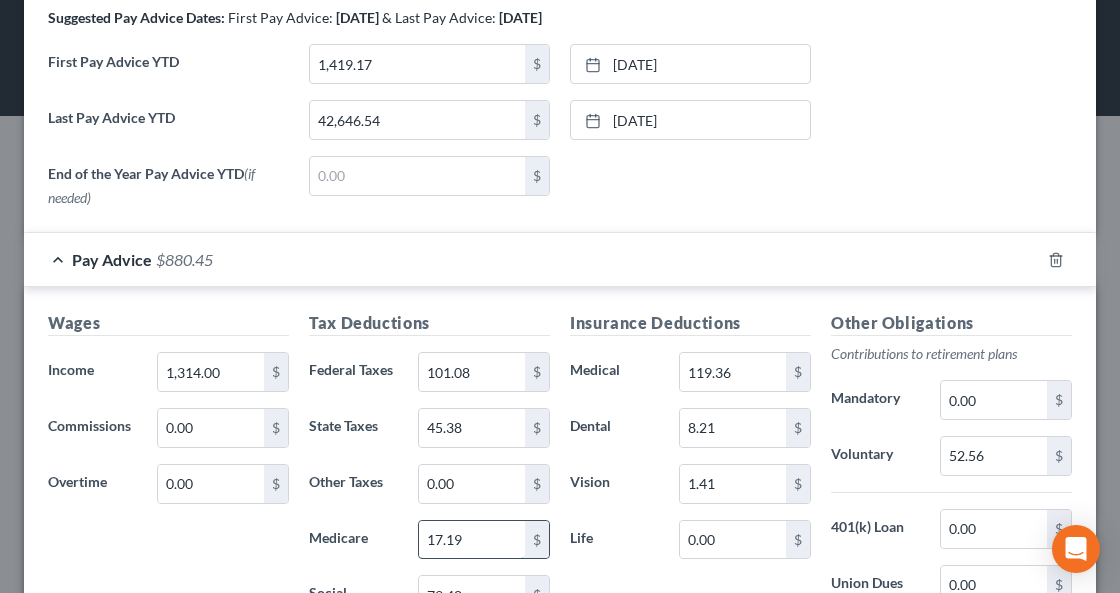 click on "17.19" at bounding box center (472, 540) 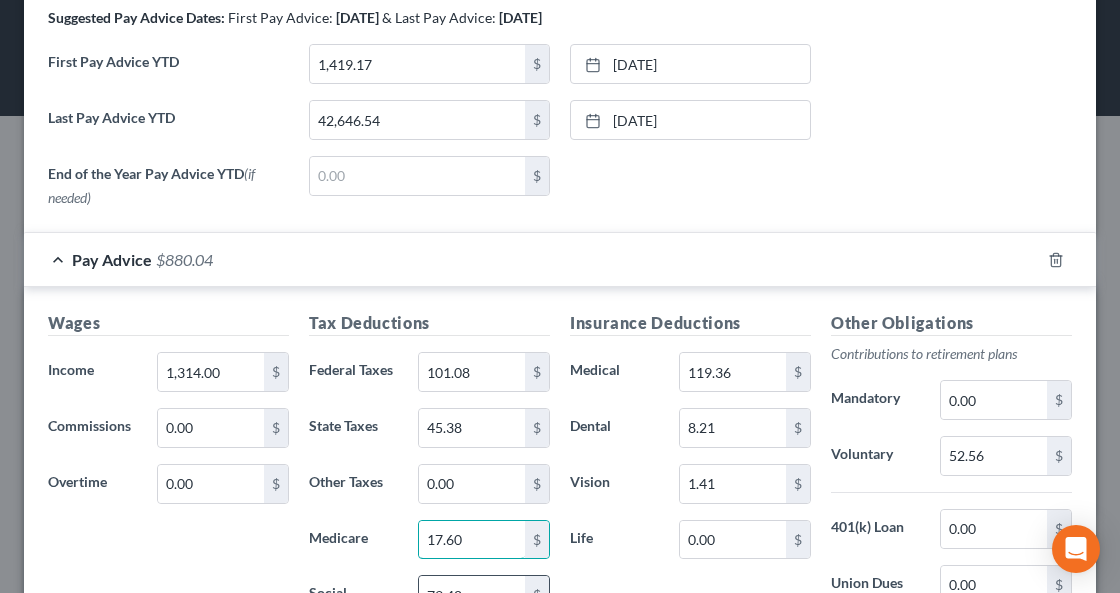 scroll, scrollTop: 767, scrollLeft: 0, axis: vertical 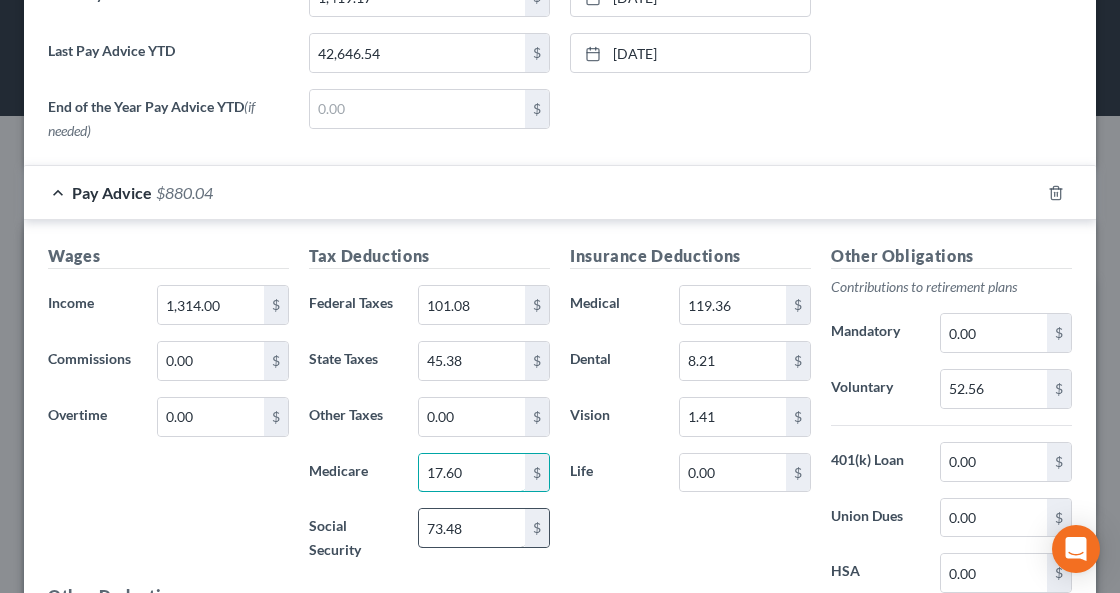 type on "17.60" 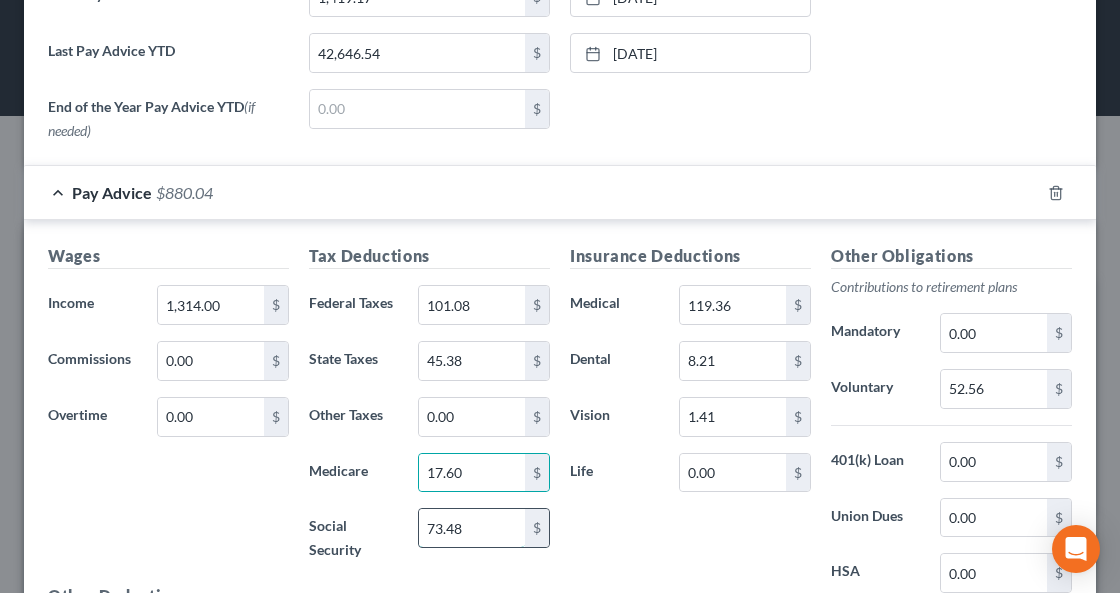 click on "73.48" at bounding box center (472, 528) 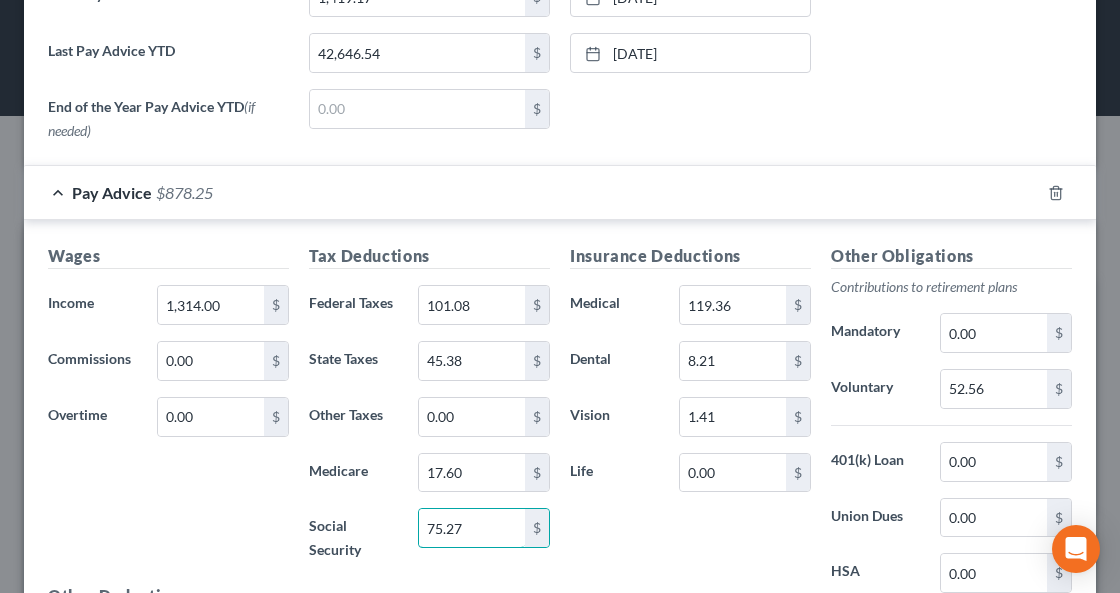 scroll, scrollTop: 834, scrollLeft: 0, axis: vertical 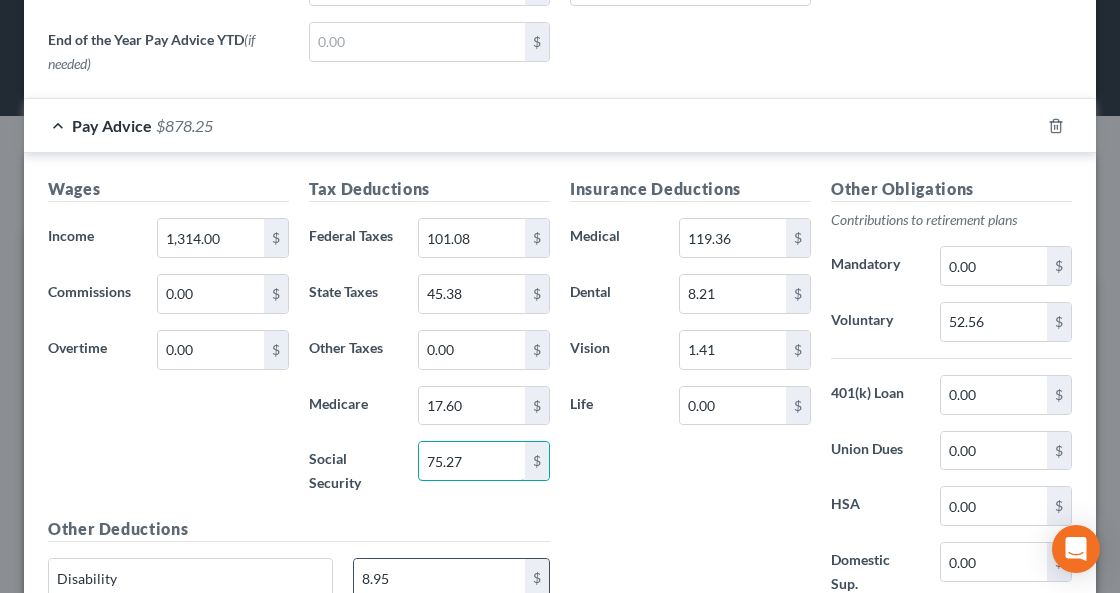 type on "75.27" 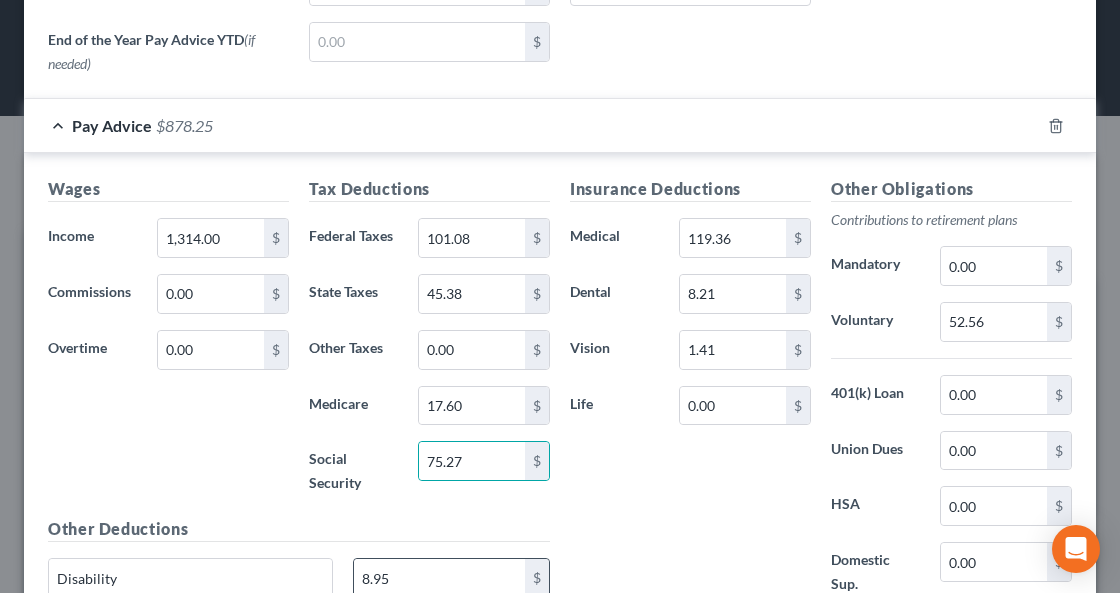 click on "8.95" at bounding box center (440, 578) 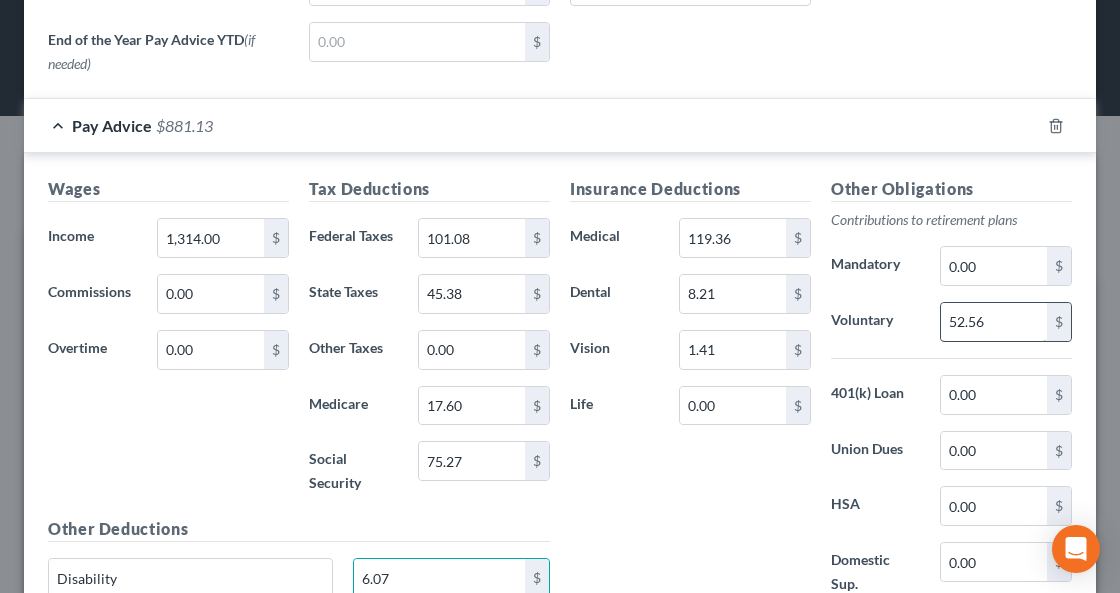 type on "6.07" 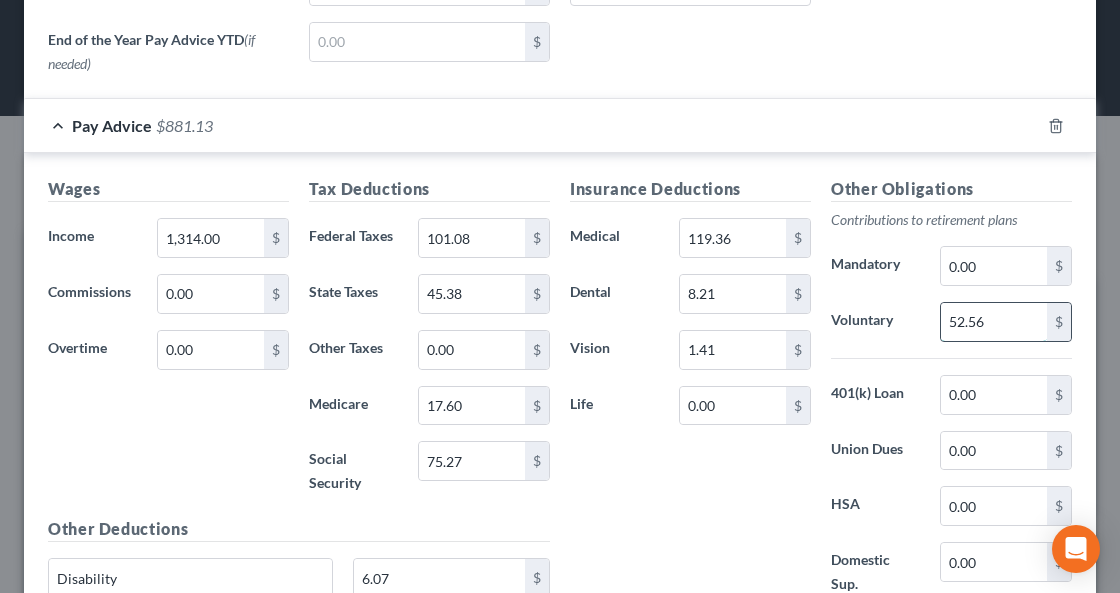 click on "52.56" at bounding box center [994, 322] 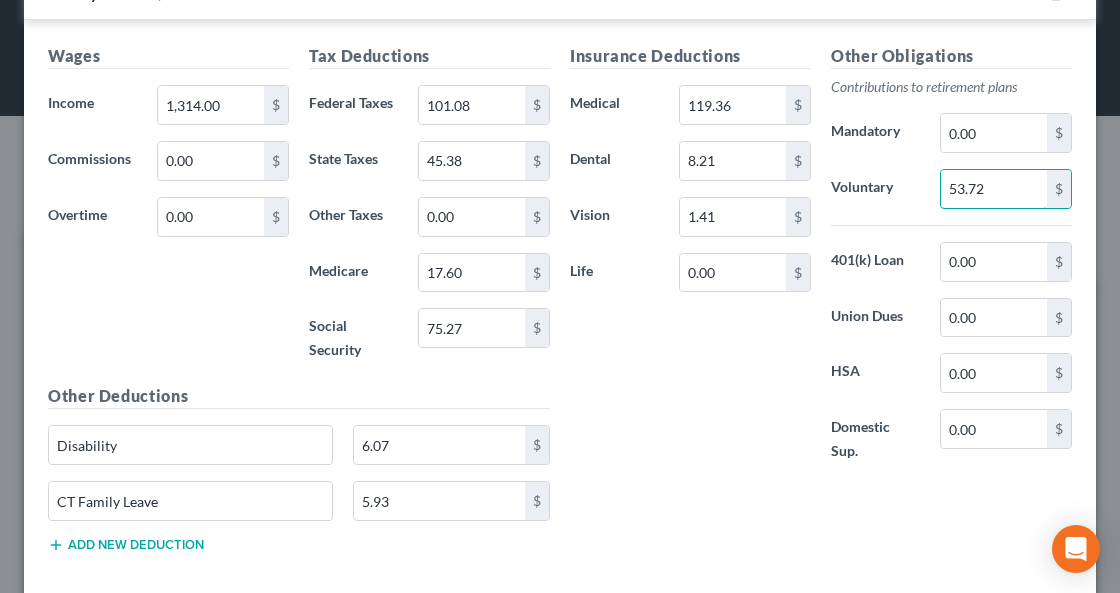 scroll, scrollTop: 1034, scrollLeft: 0, axis: vertical 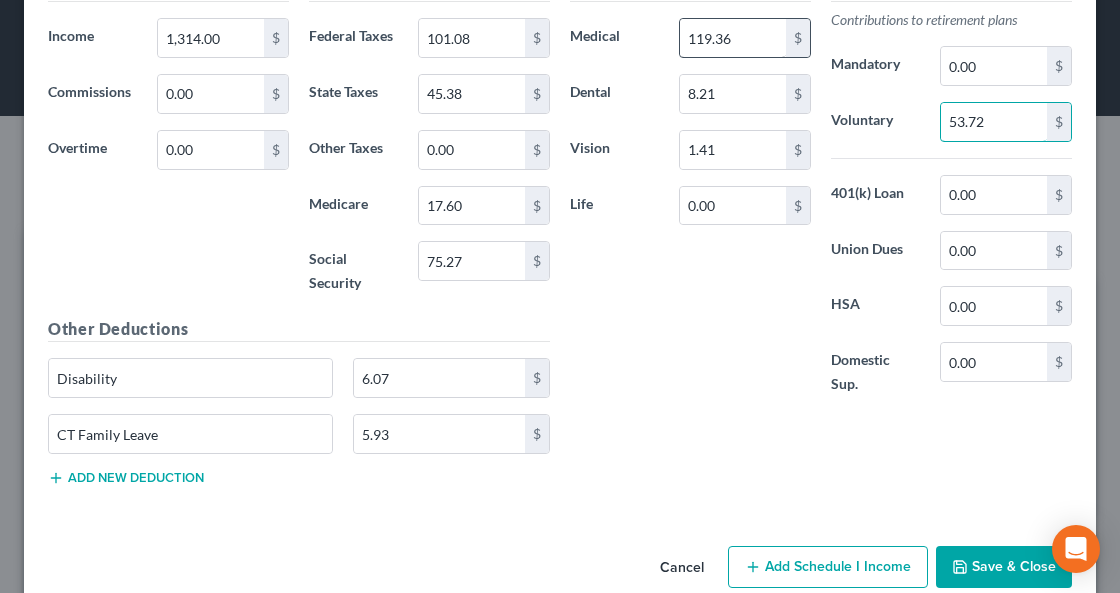type on "53.72" 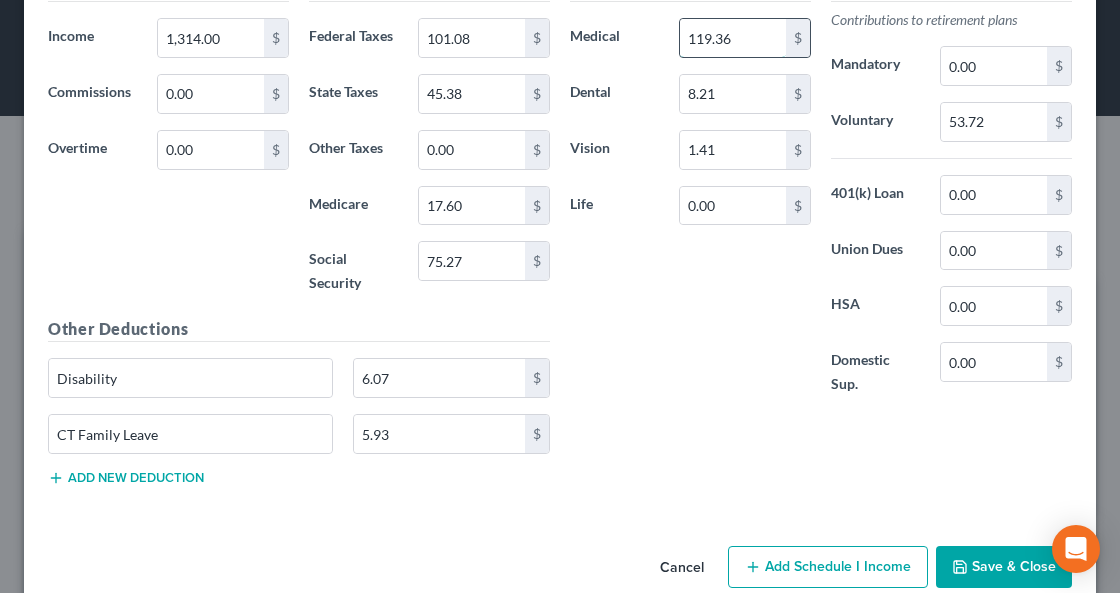 click on "119.36" at bounding box center [733, 38] 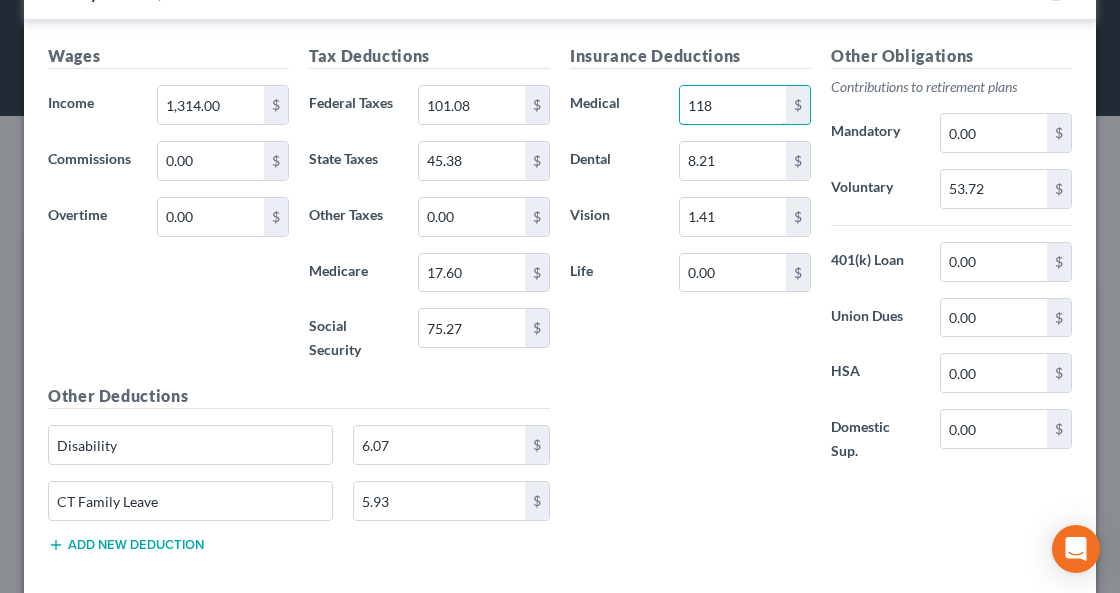 scroll, scrollTop: 834, scrollLeft: 0, axis: vertical 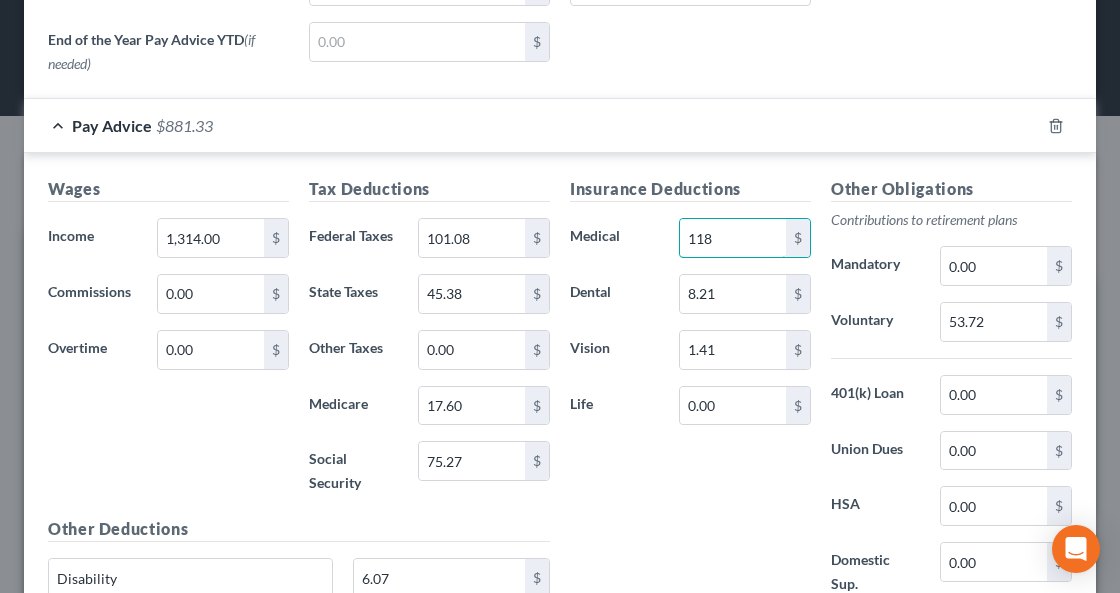 type on "118" 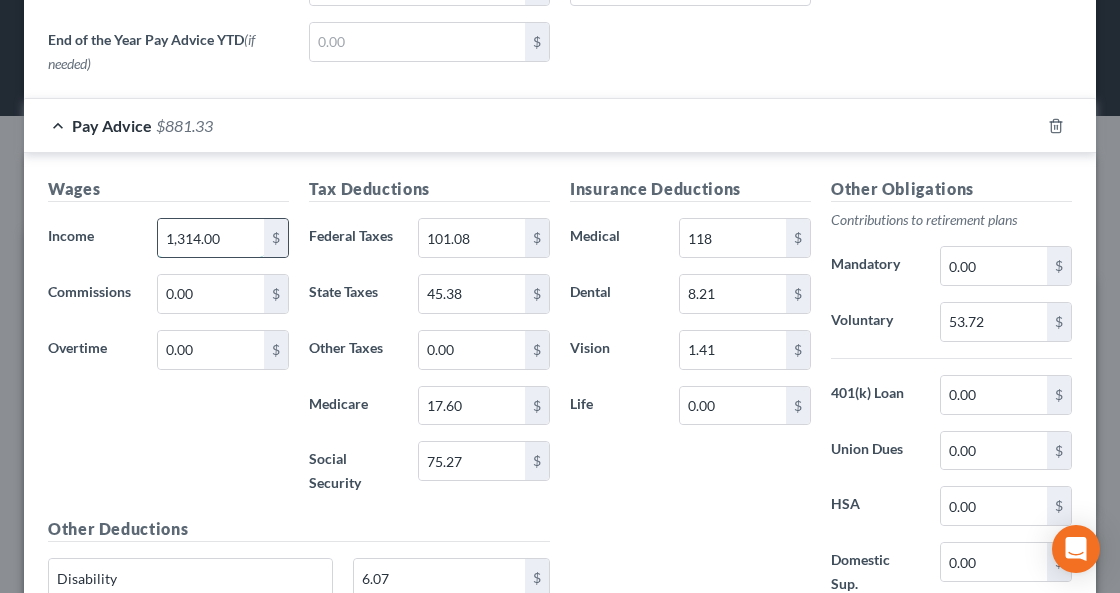 click on "1,314.00" at bounding box center [211, 238] 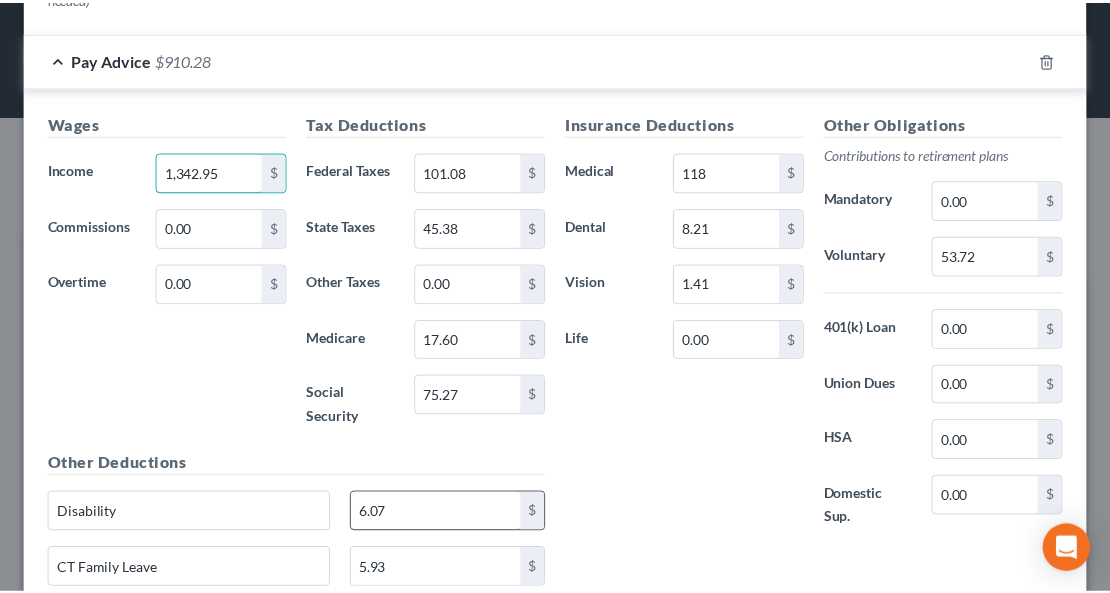 scroll, scrollTop: 1061, scrollLeft: 0, axis: vertical 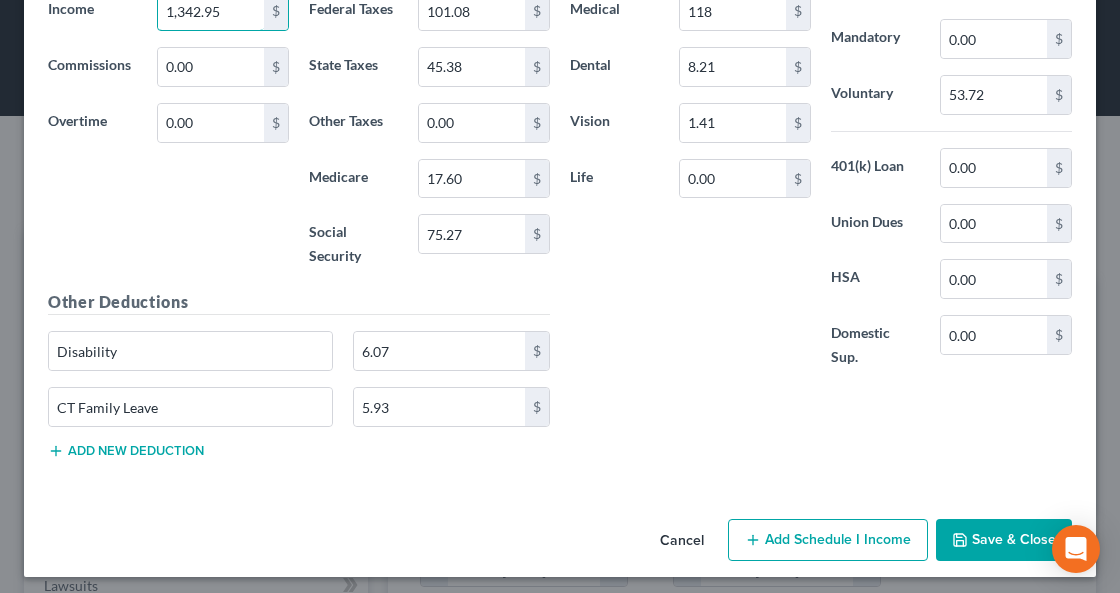 type on "1,342.95" 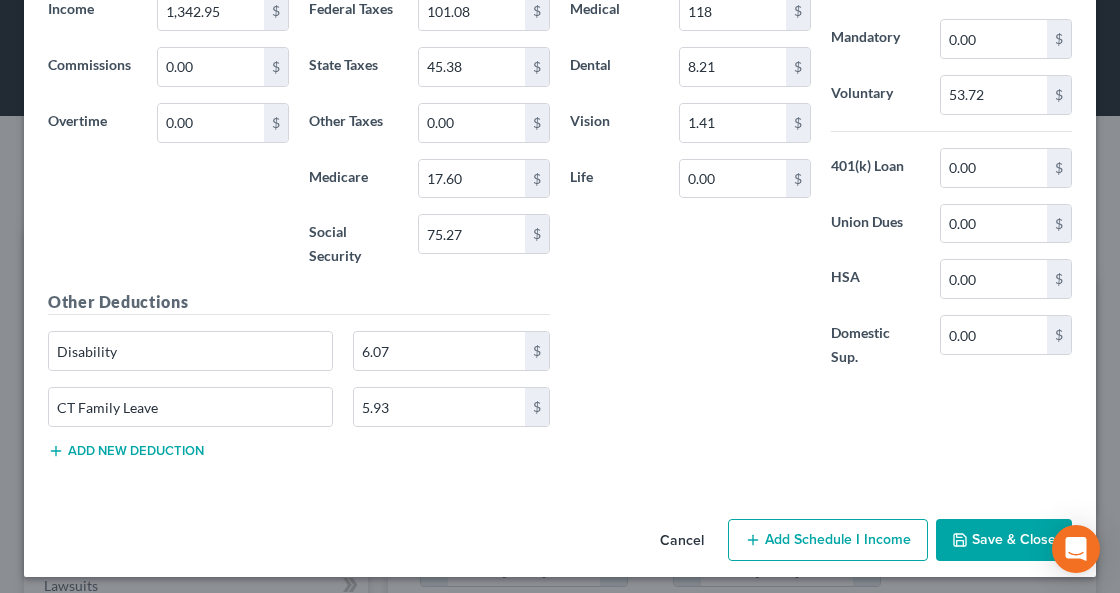 click on "Save & Close" at bounding box center (1004, 540) 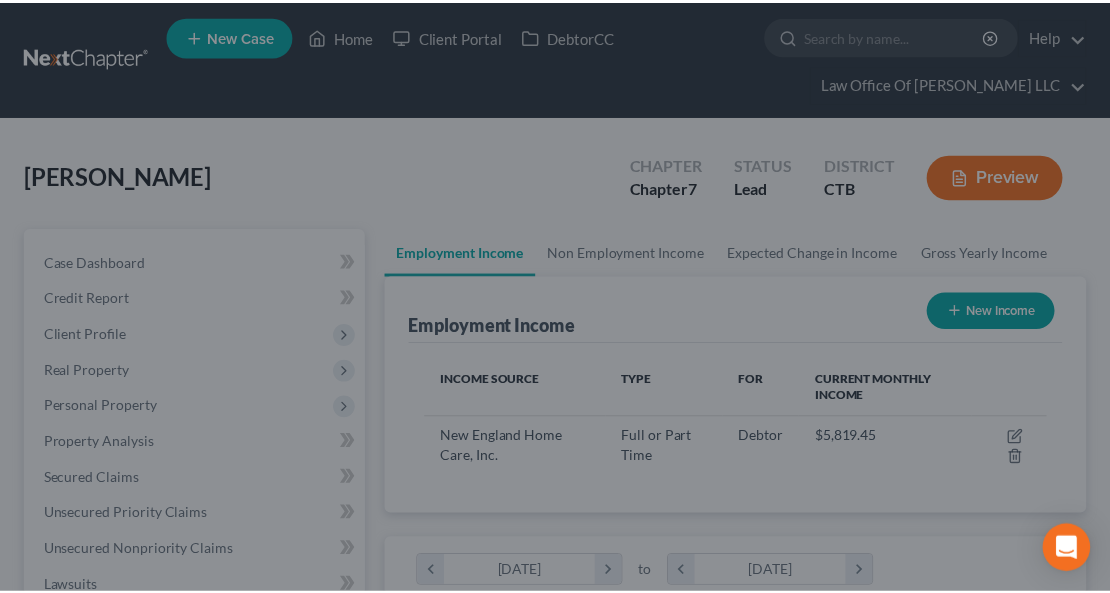 scroll, scrollTop: 310, scrollLeft: 661, axis: both 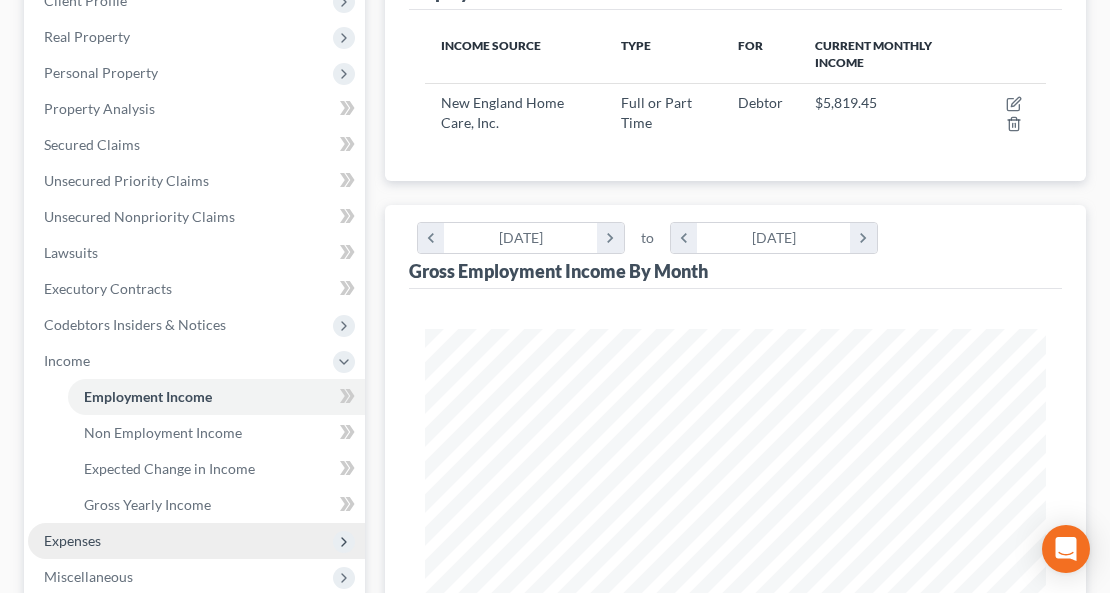 click on "Expenses" at bounding box center (196, 541) 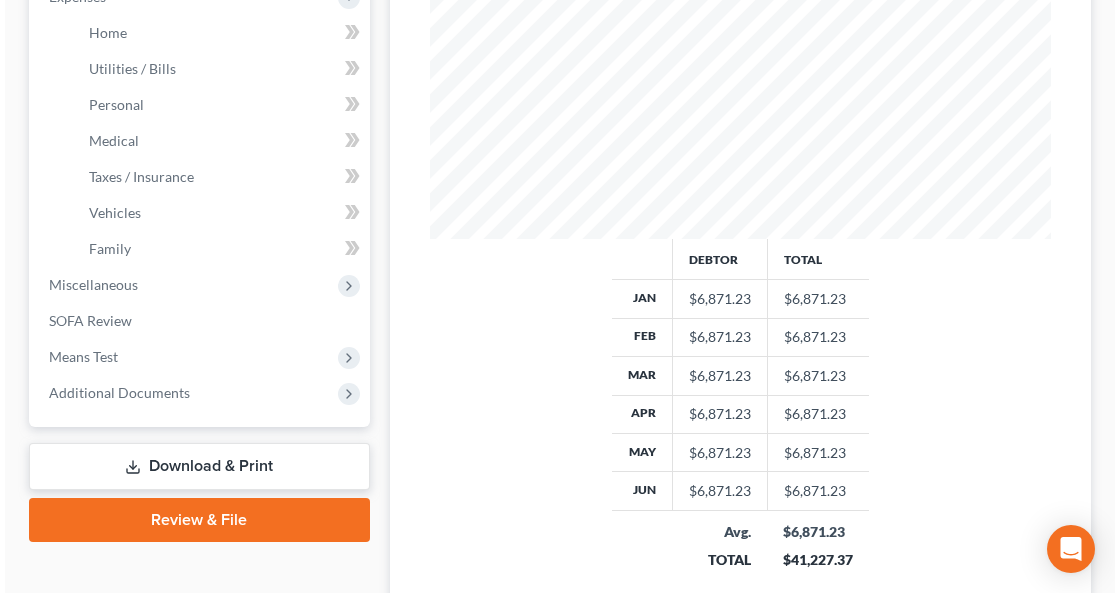 scroll, scrollTop: 0, scrollLeft: 0, axis: both 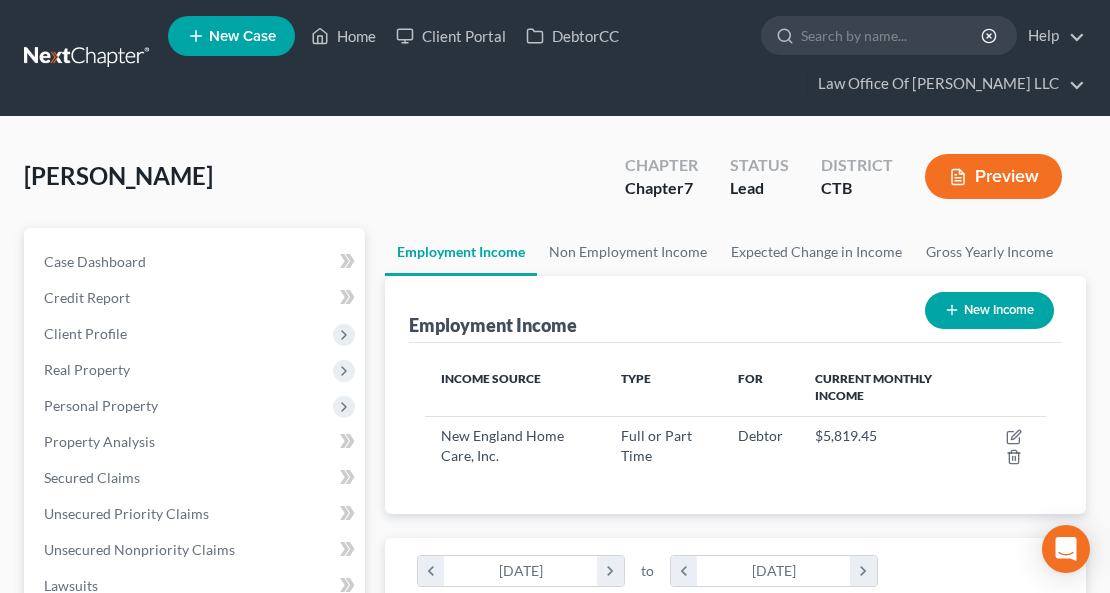 click on "Preview" at bounding box center (993, 176) 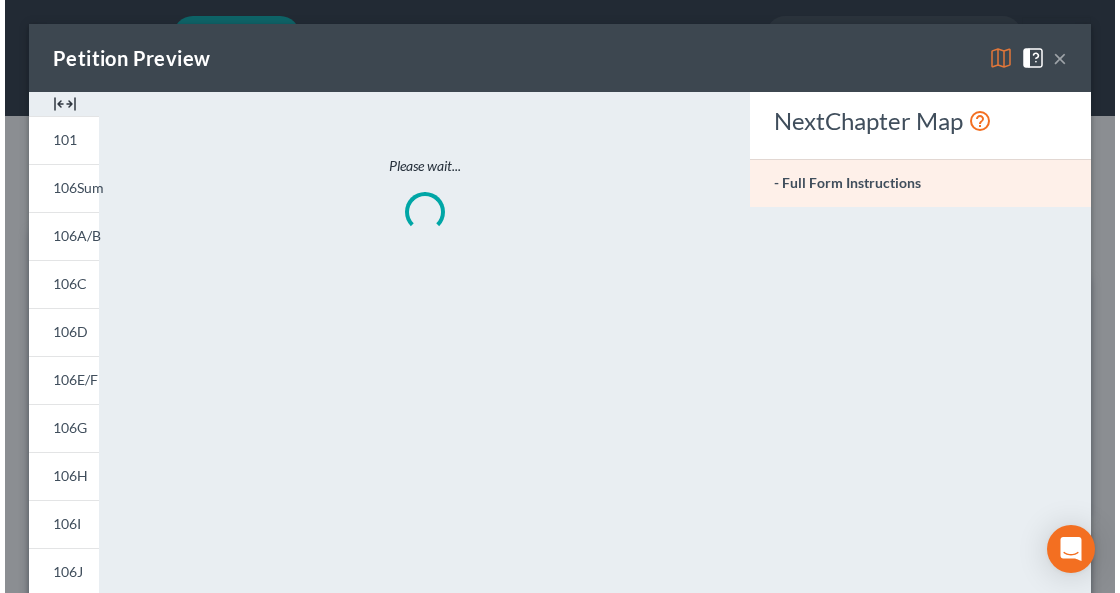 scroll, scrollTop: 999686, scrollLeft: 999332, axis: both 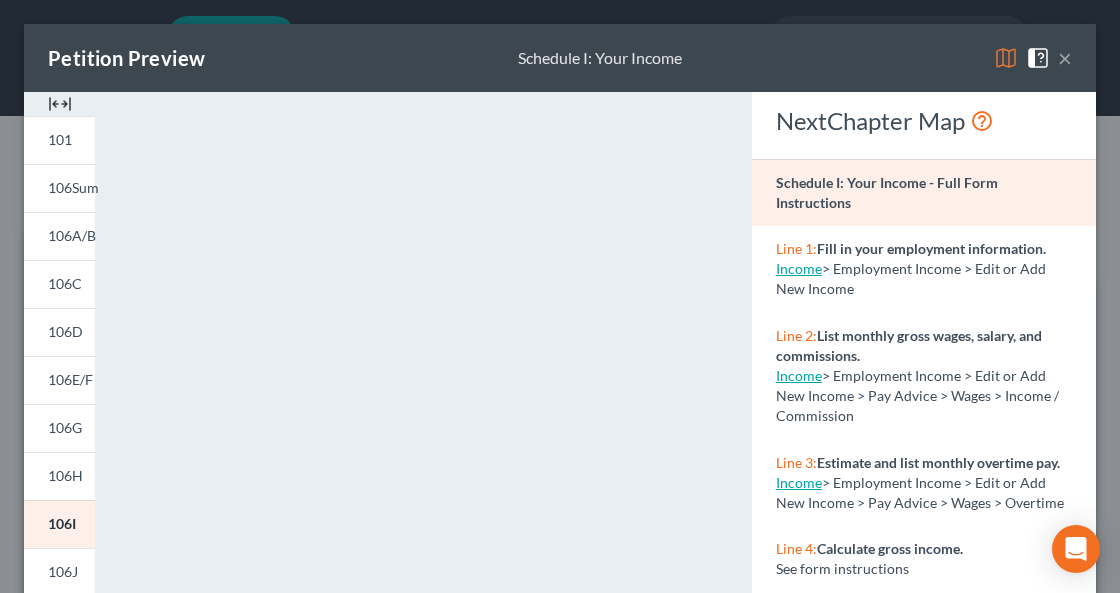 click at bounding box center (60, 104) 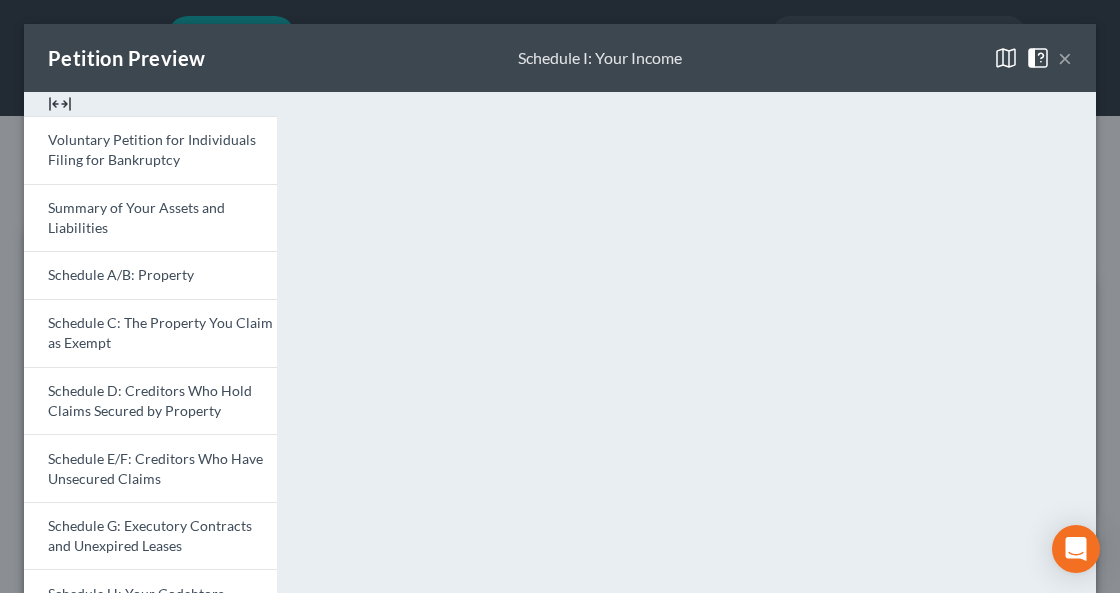 click at bounding box center [60, 104] 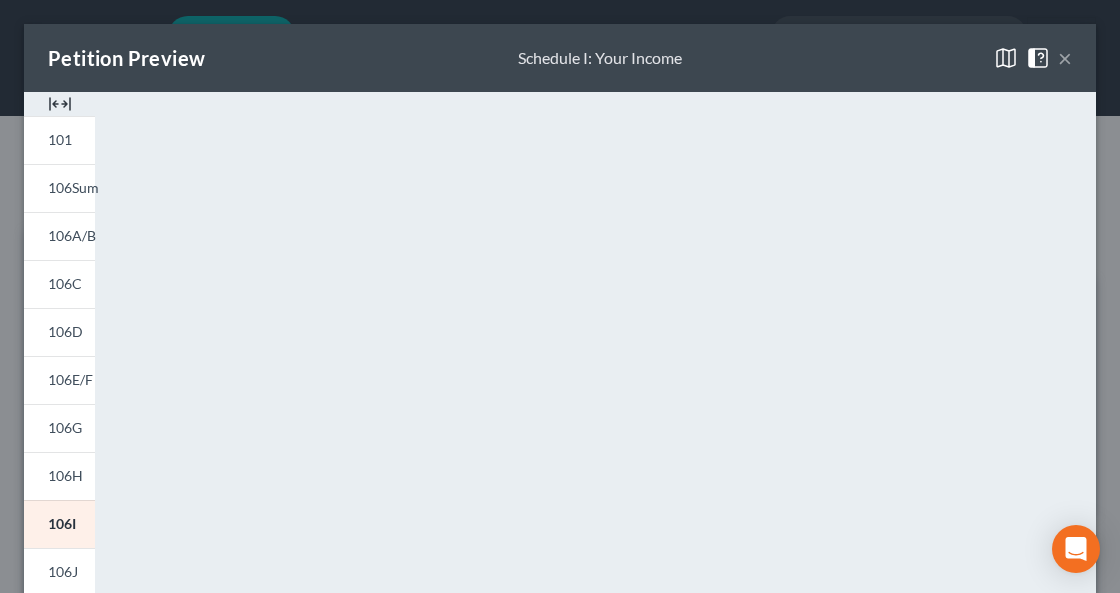 click at bounding box center [60, 104] 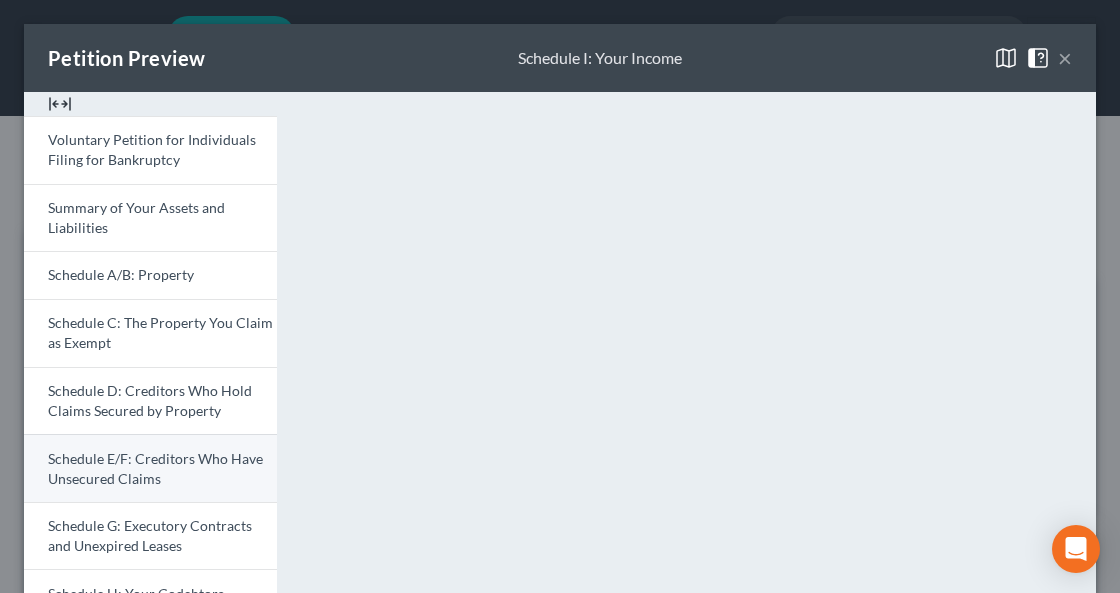 scroll, scrollTop: 200, scrollLeft: 0, axis: vertical 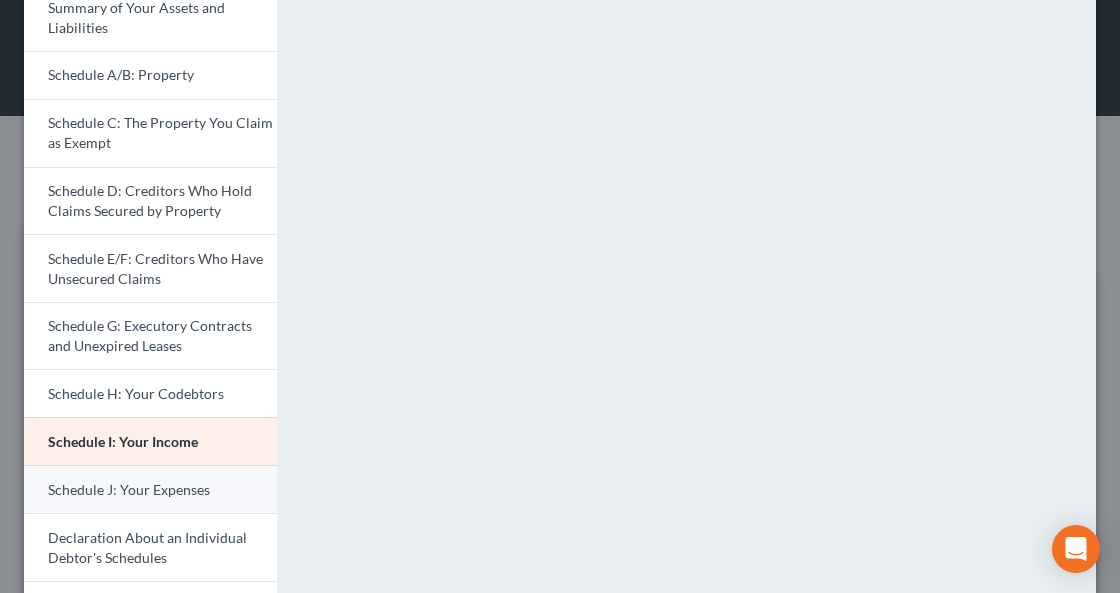 click on "Schedule J: Your Expenses" at bounding box center [150, 489] 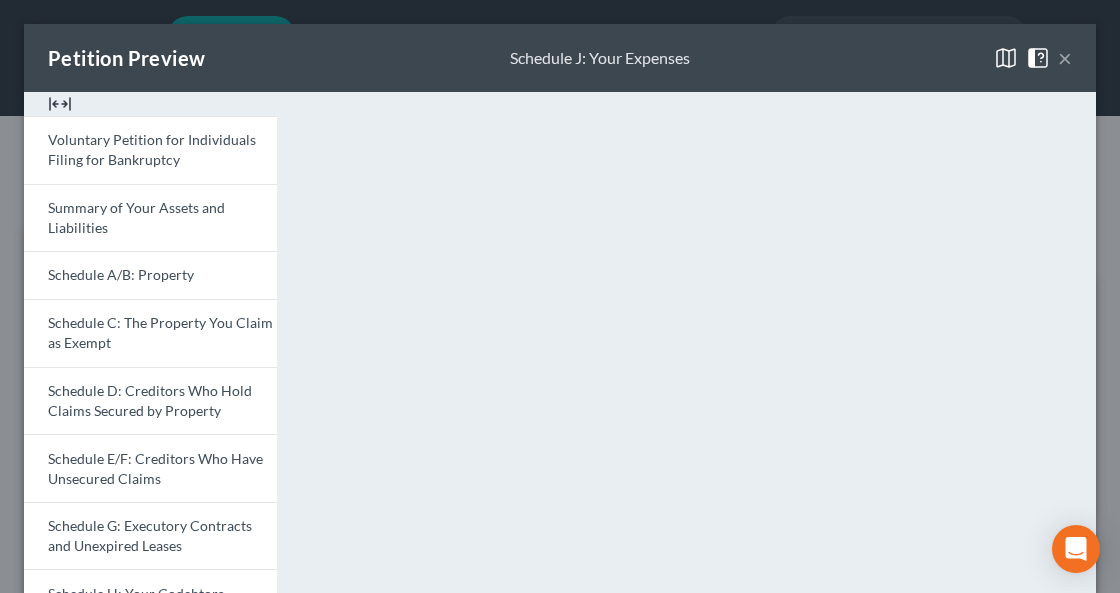 scroll, scrollTop: 133, scrollLeft: 0, axis: vertical 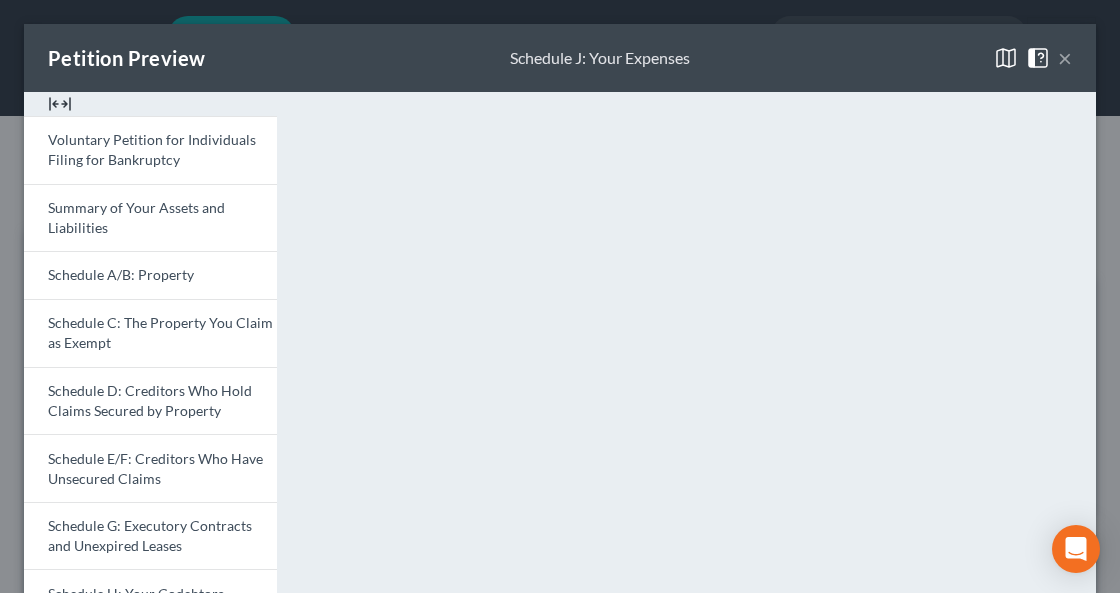 click on "×" at bounding box center [1065, 58] 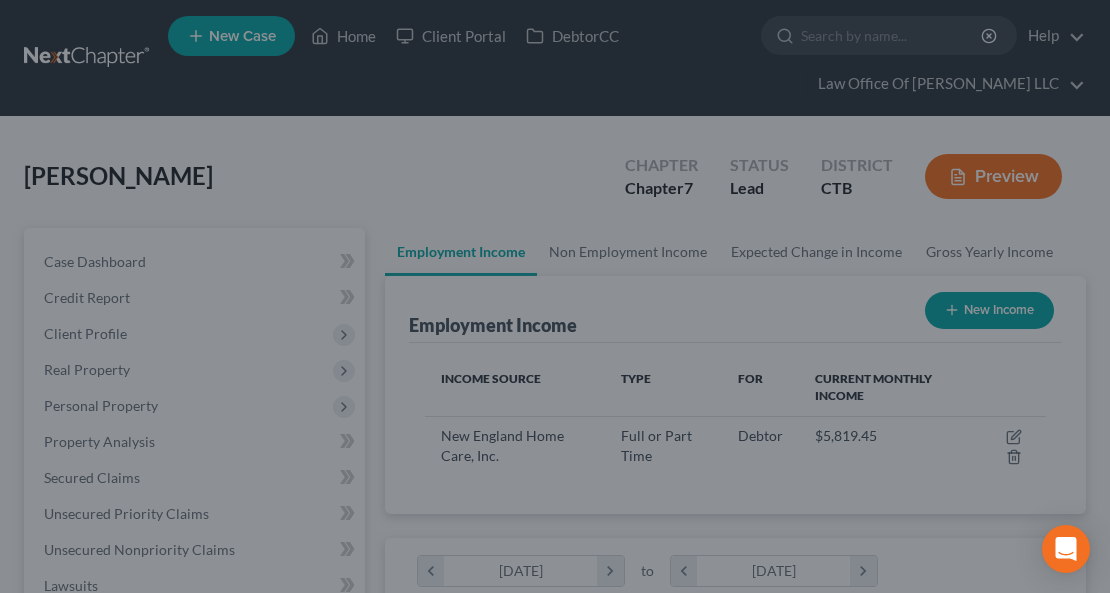 scroll, scrollTop: 310, scrollLeft: 661, axis: both 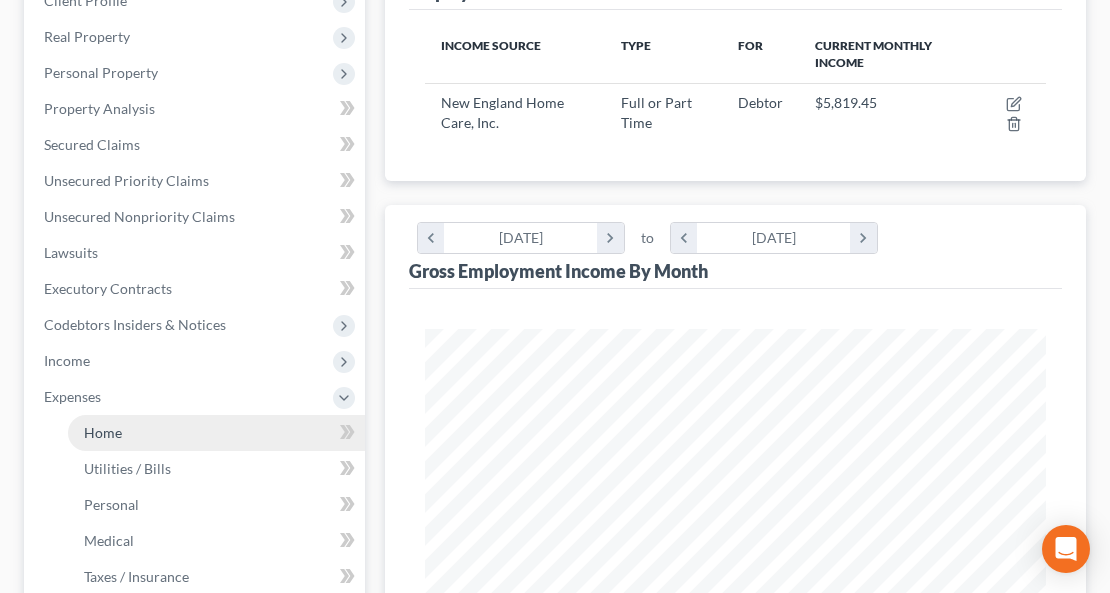 click on "Home" at bounding box center (216, 433) 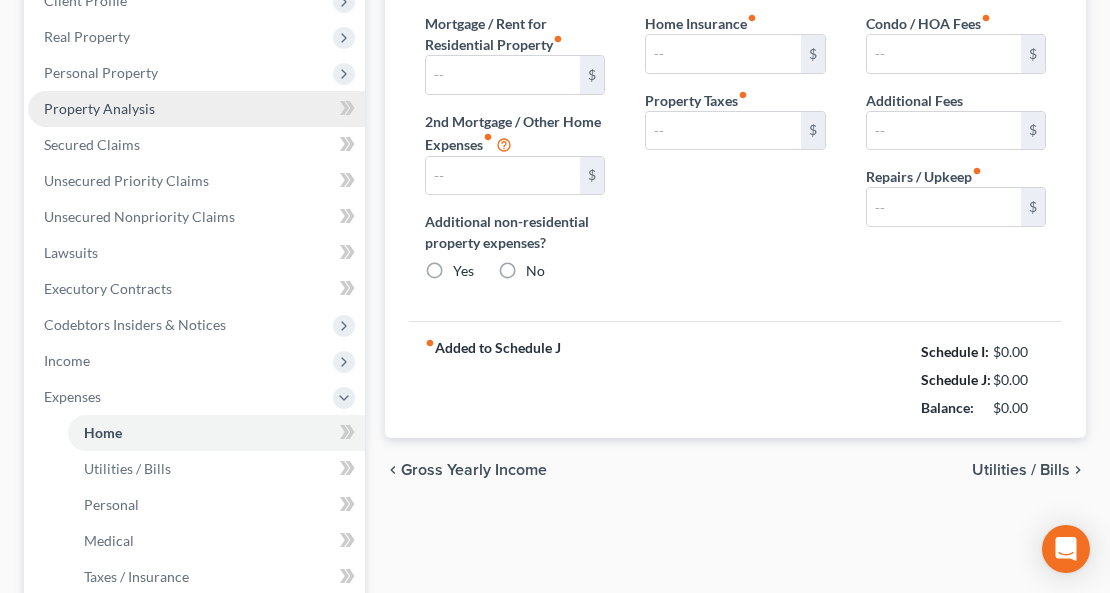 scroll, scrollTop: 0, scrollLeft: 0, axis: both 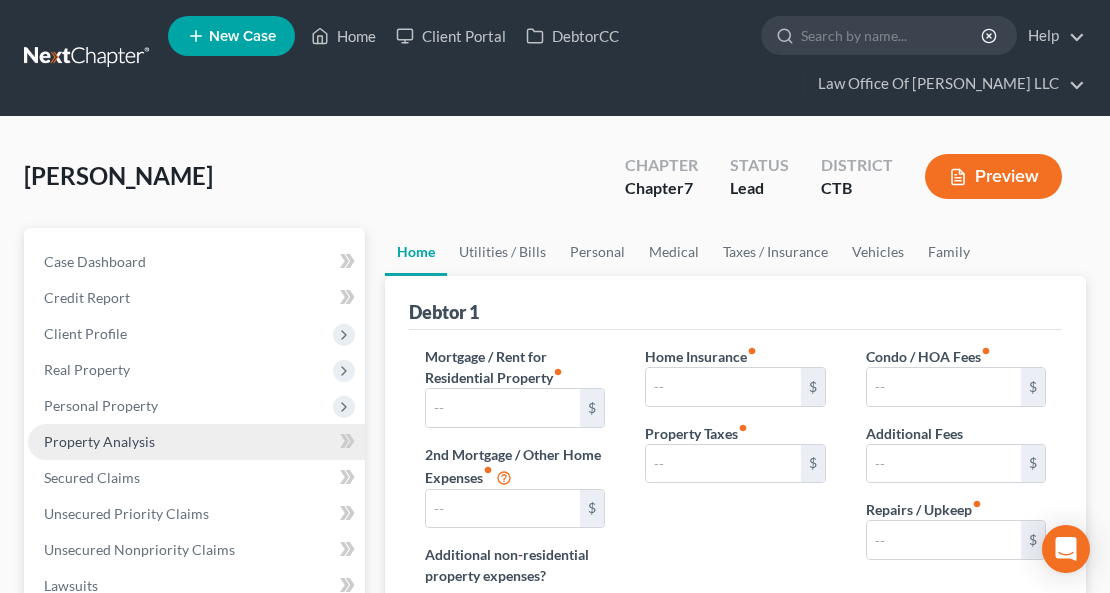 type on "0.00" 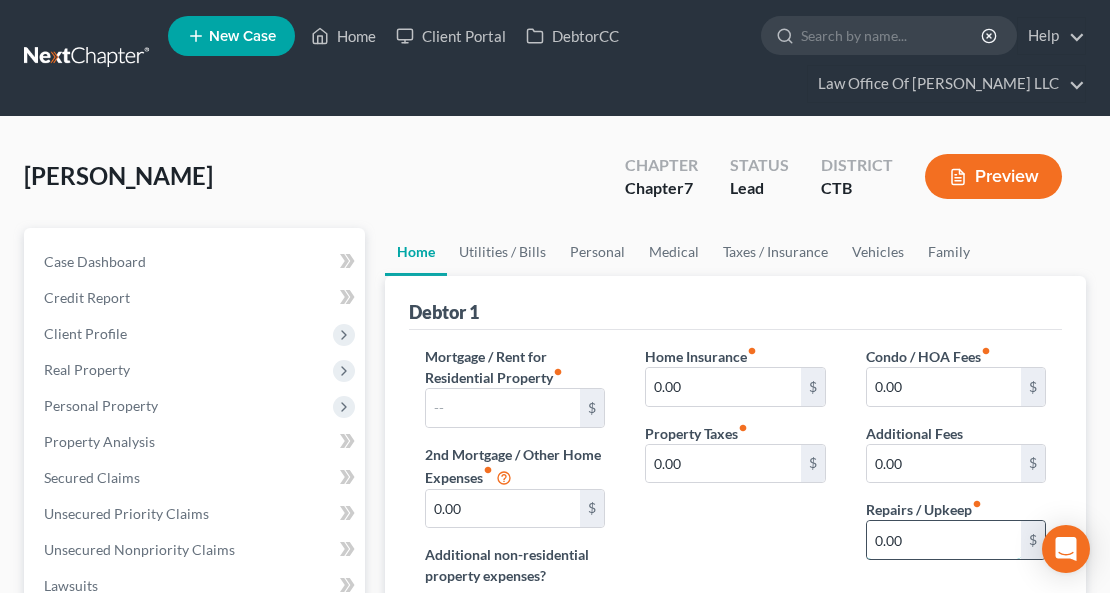 click on "0.00" at bounding box center [944, 540] 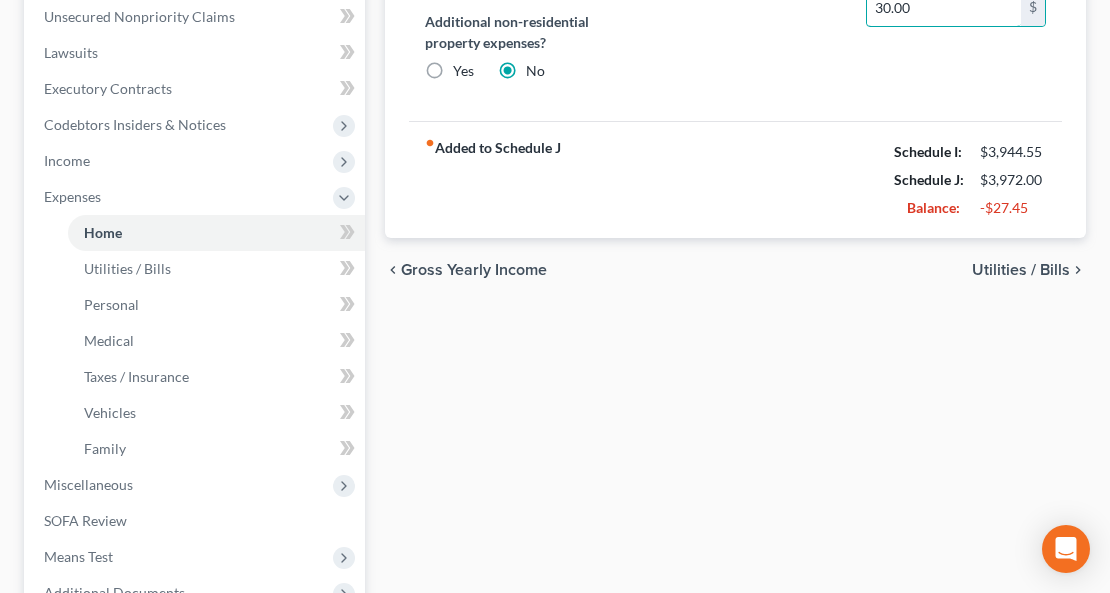 scroll, scrollTop: 266, scrollLeft: 0, axis: vertical 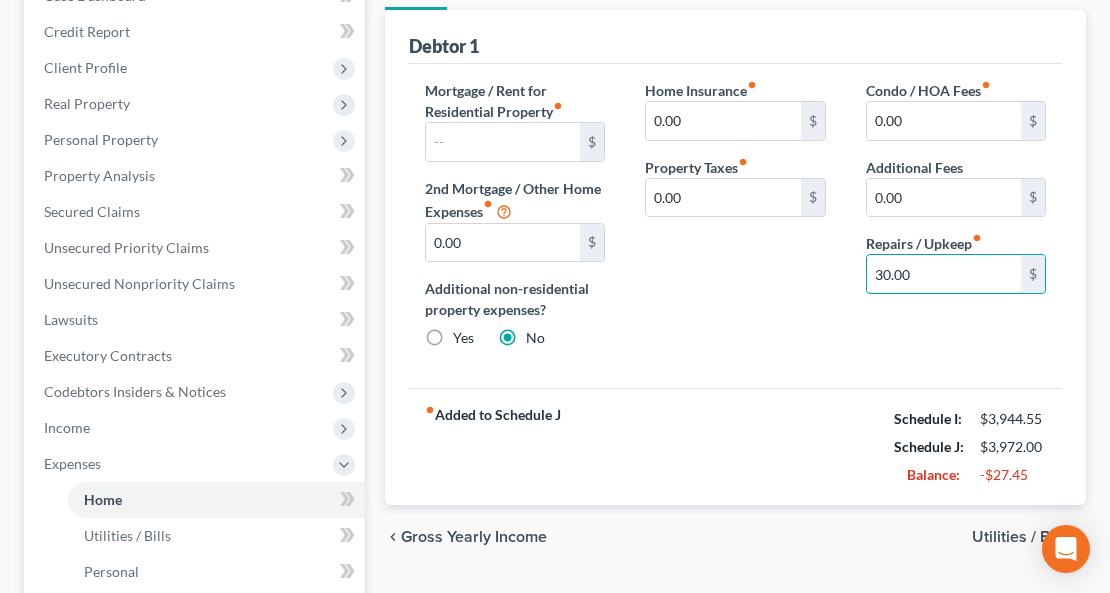 type on "30.00" 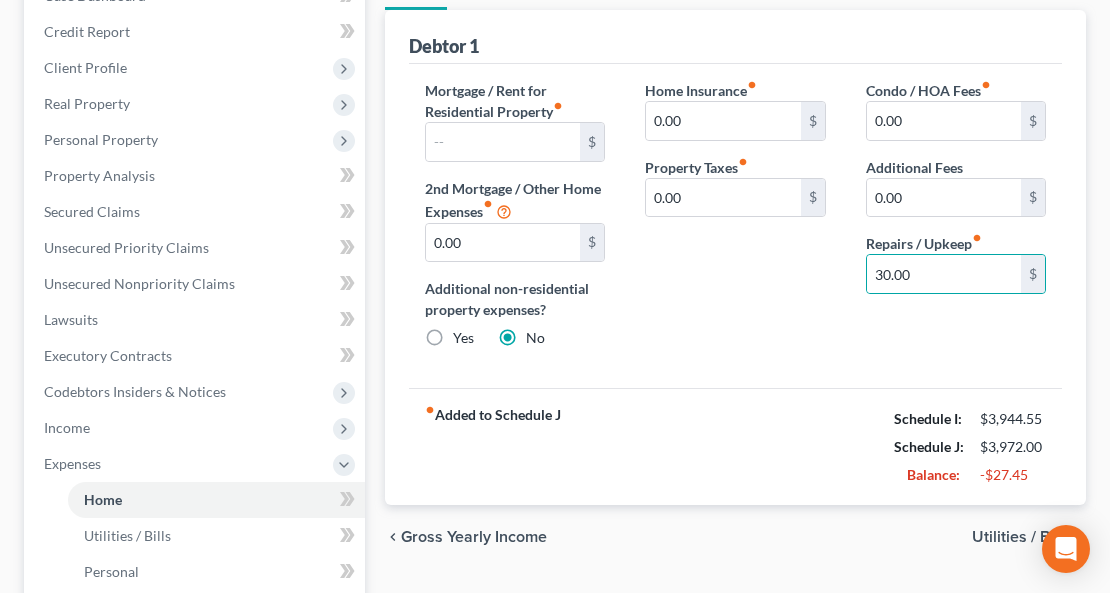 click on "Utilities / Bills" at bounding box center [1021, 537] 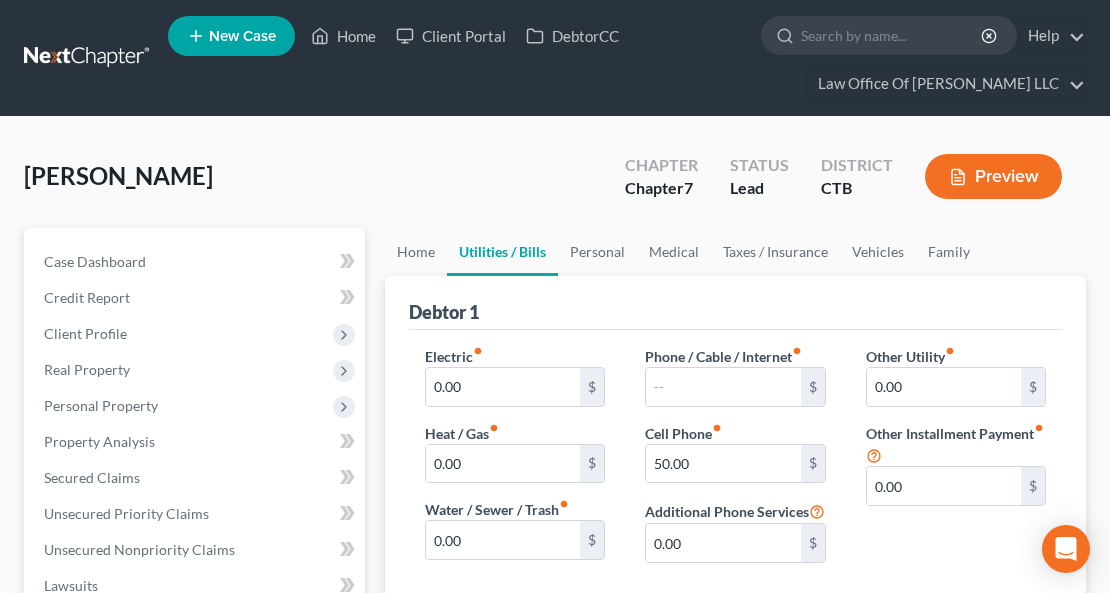 scroll, scrollTop: 600, scrollLeft: 0, axis: vertical 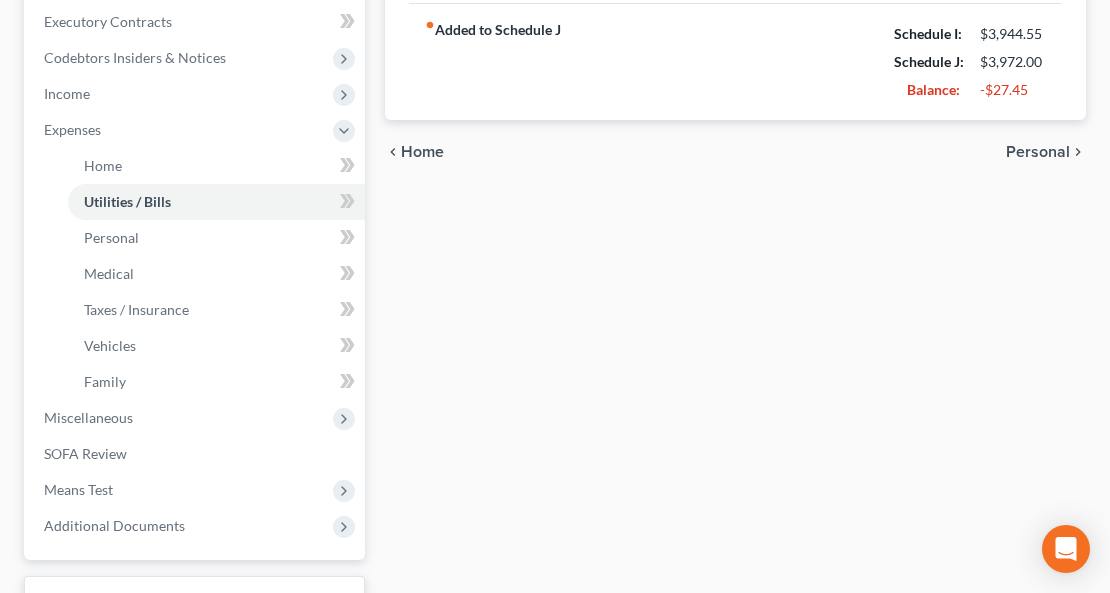 click on "Personal" at bounding box center [1038, 152] 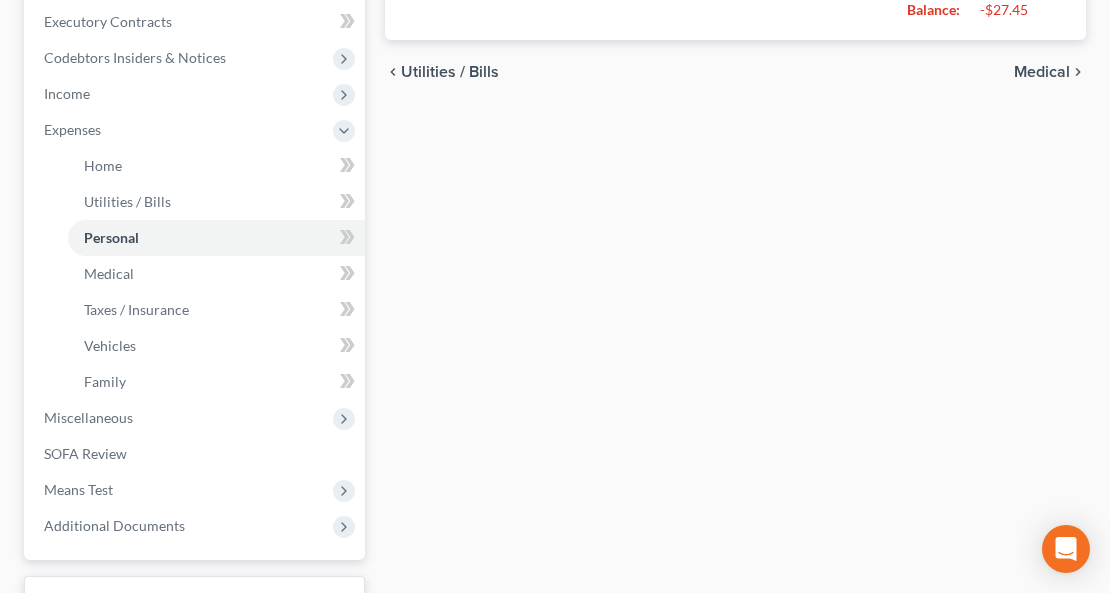 scroll, scrollTop: 0, scrollLeft: 0, axis: both 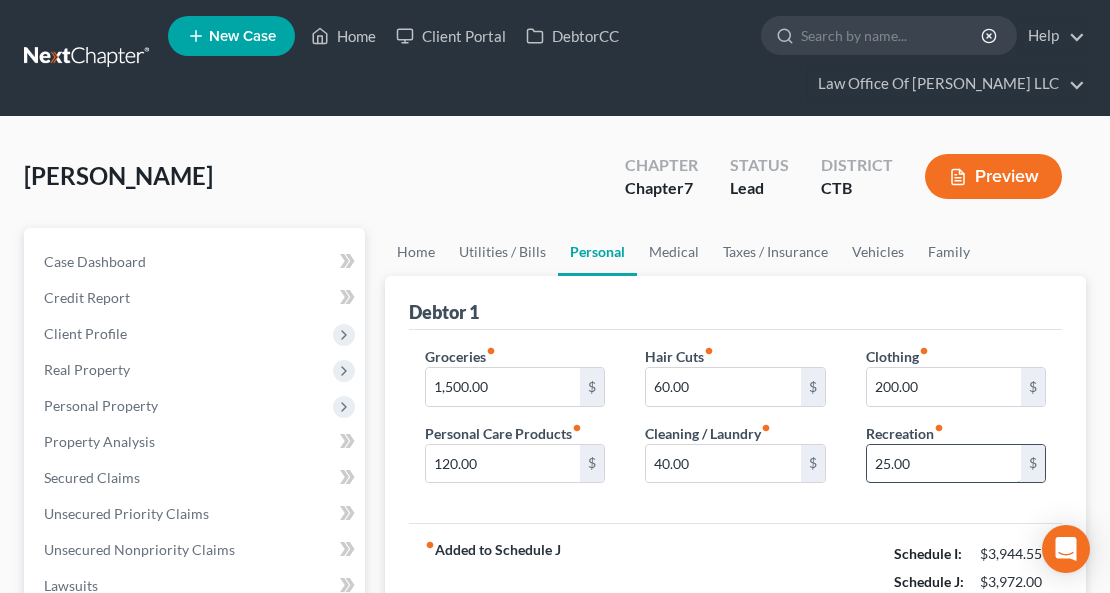 click on "25.00" at bounding box center (944, 464) 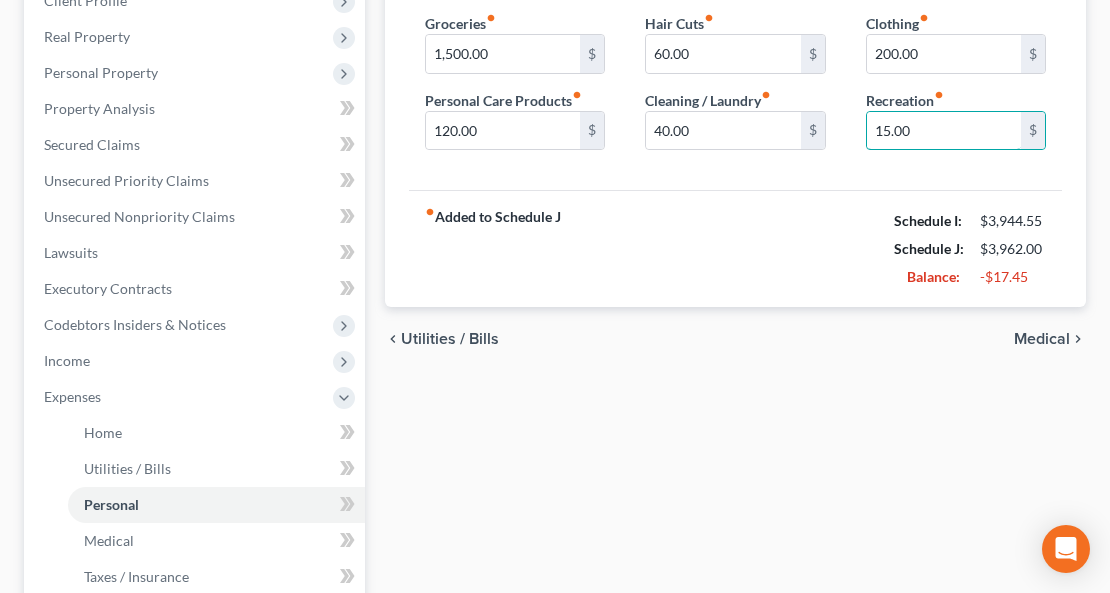 scroll, scrollTop: 533, scrollLeft: 0, axis: vertical 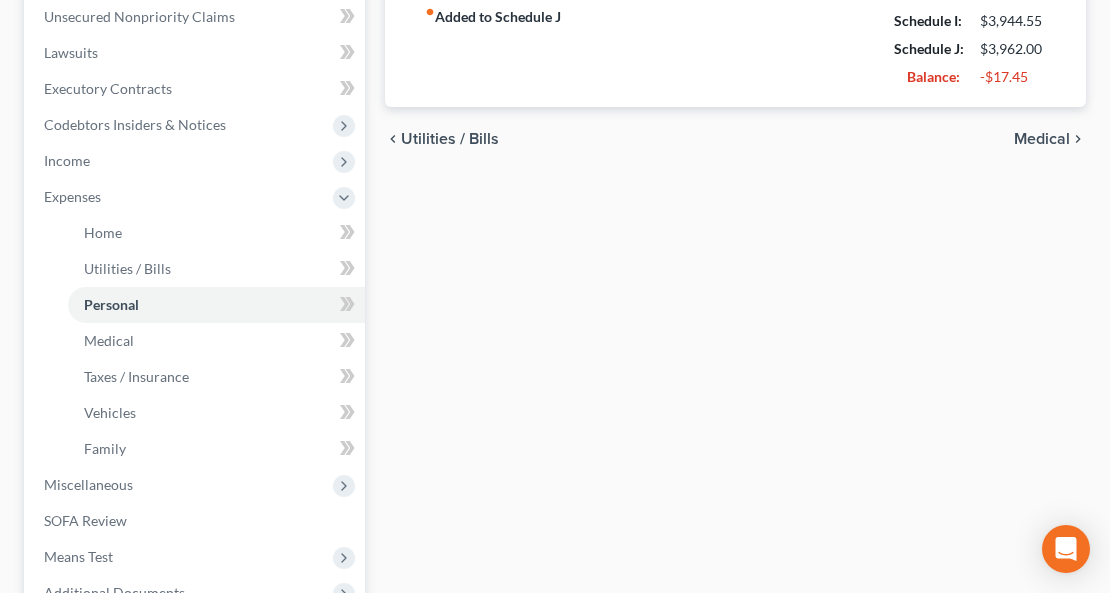 type on "15.00" 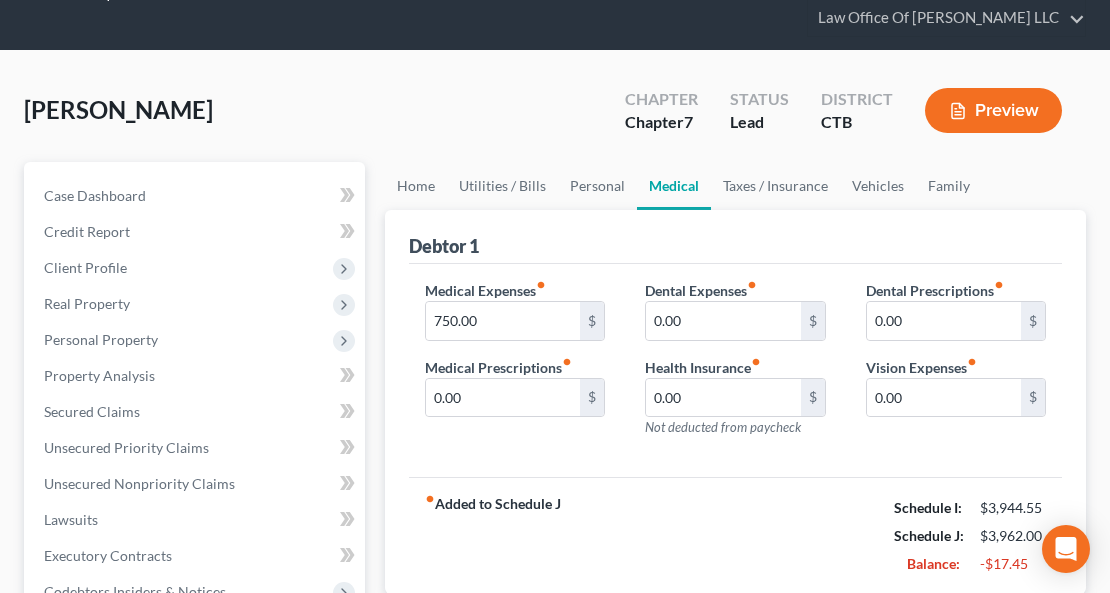 scroll, scrollTop: 133, scrollLeft: 0, axis: vertical 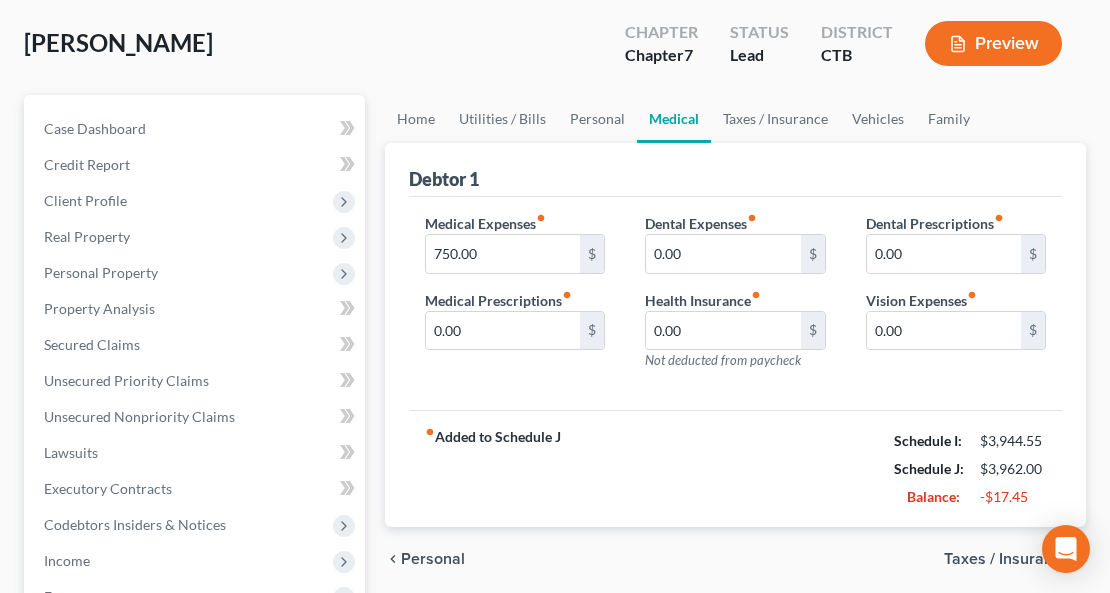 click on "Taxes / Insurance" at bounding box center (1007, 559) 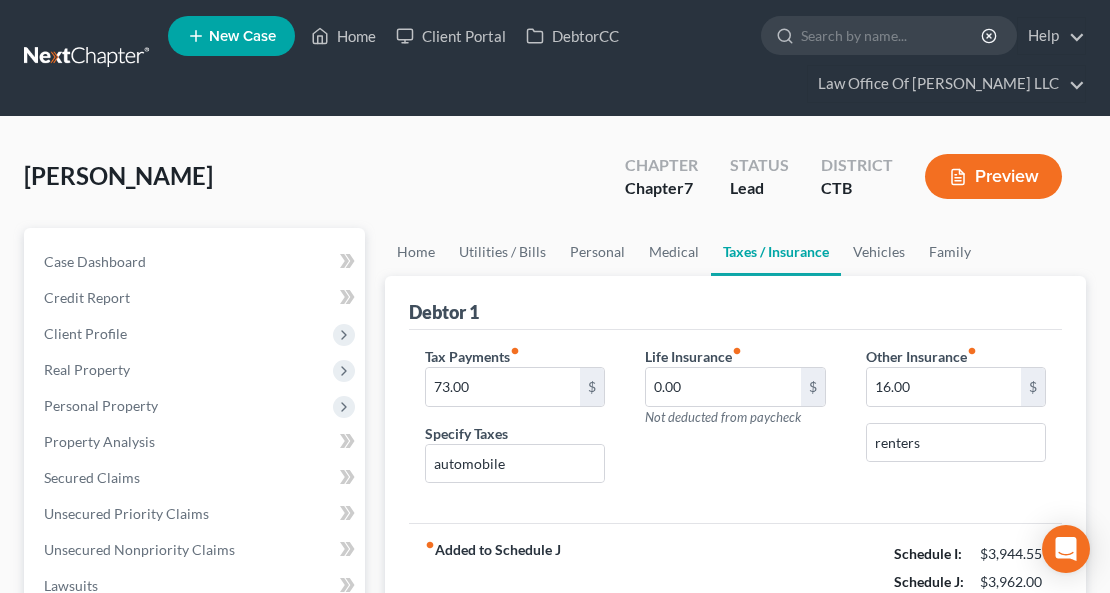 scroll, scrollTop: 133, scrollLeft: 0, axis: vertical 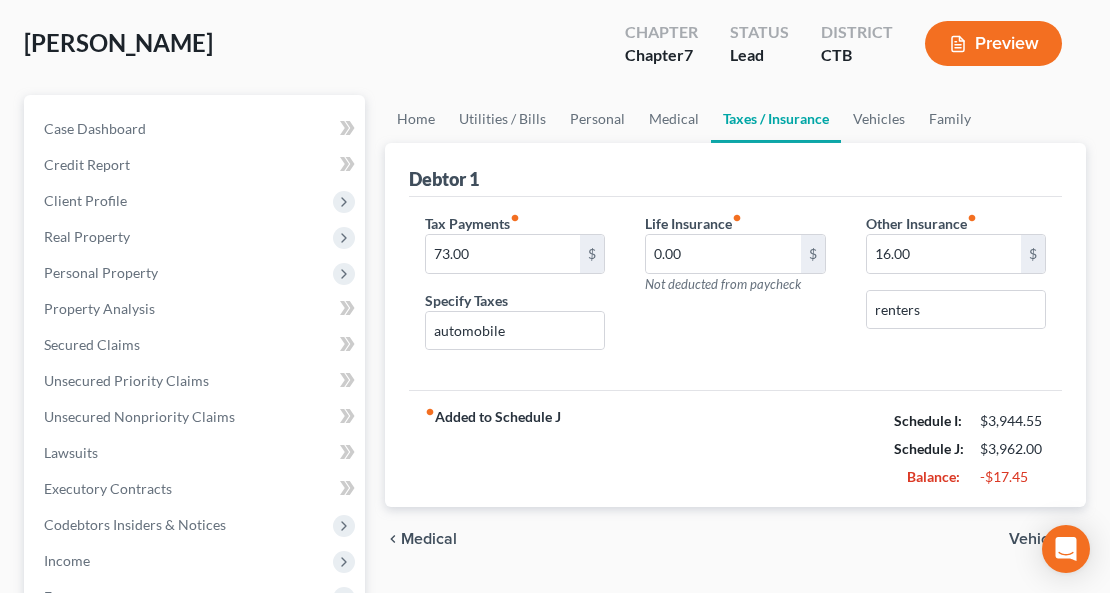 click on "Vehicles" at bounding box center (1039, 539) 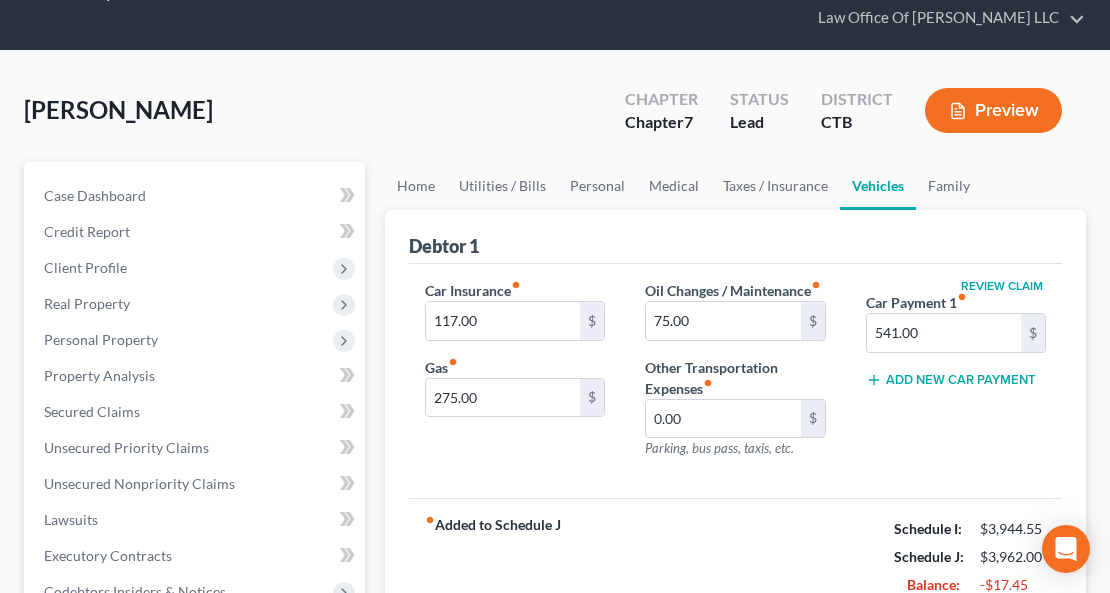 scroll, scrollTop: 266, scrollLeft: 0, axis: vertical 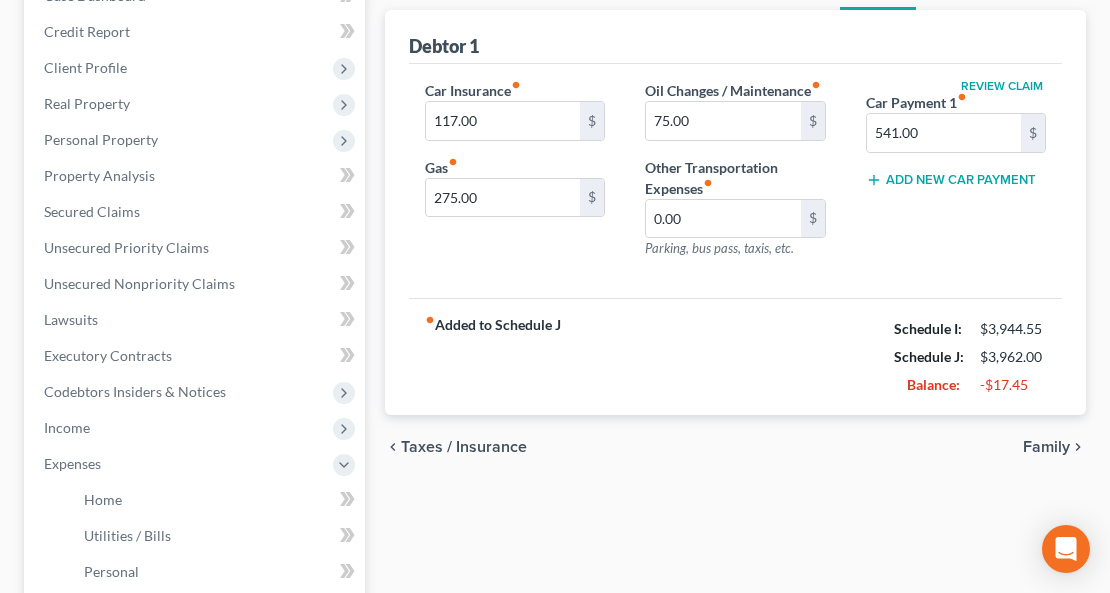 click on "Family" at bounding box center (1046, 447) 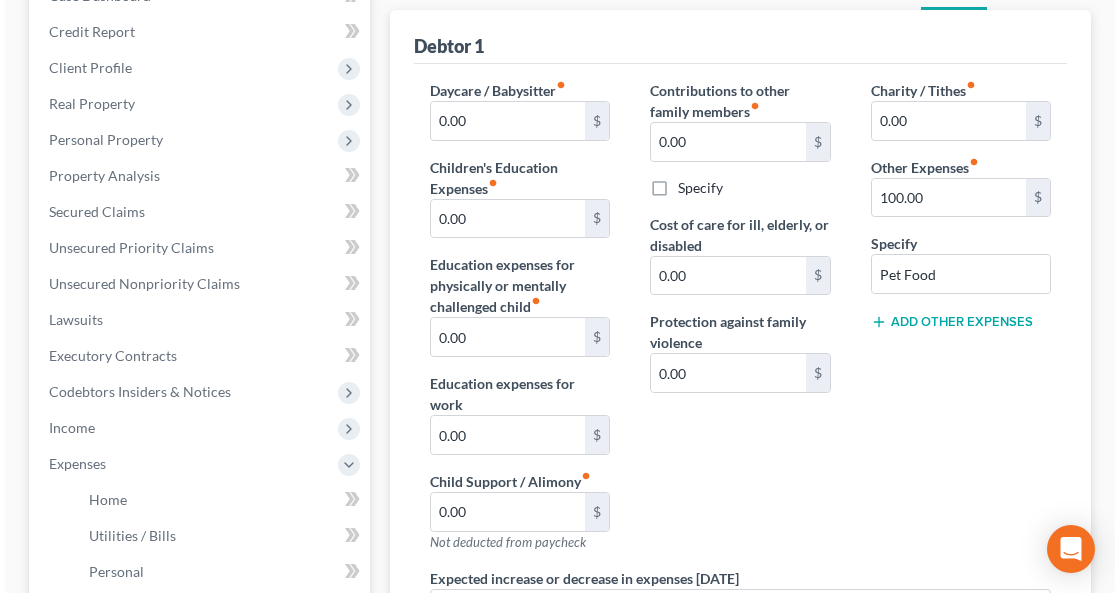 scroll, scrollTop: 755, scrollLeft: 0, axis: vertical 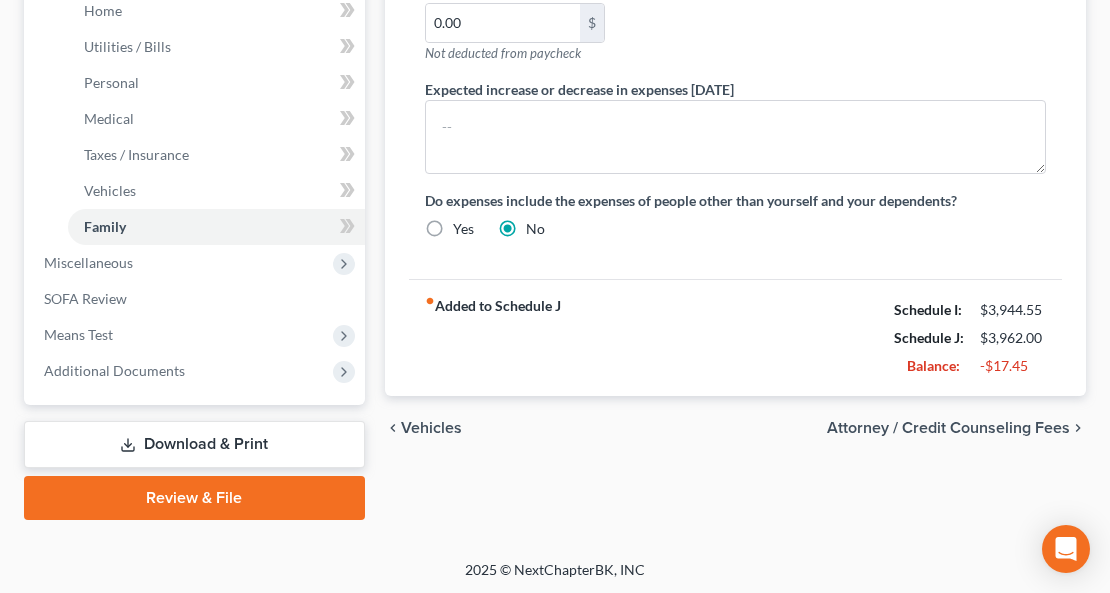 click on "Attorney / Credit Counseling Fees" at bounding box center (948, 428) 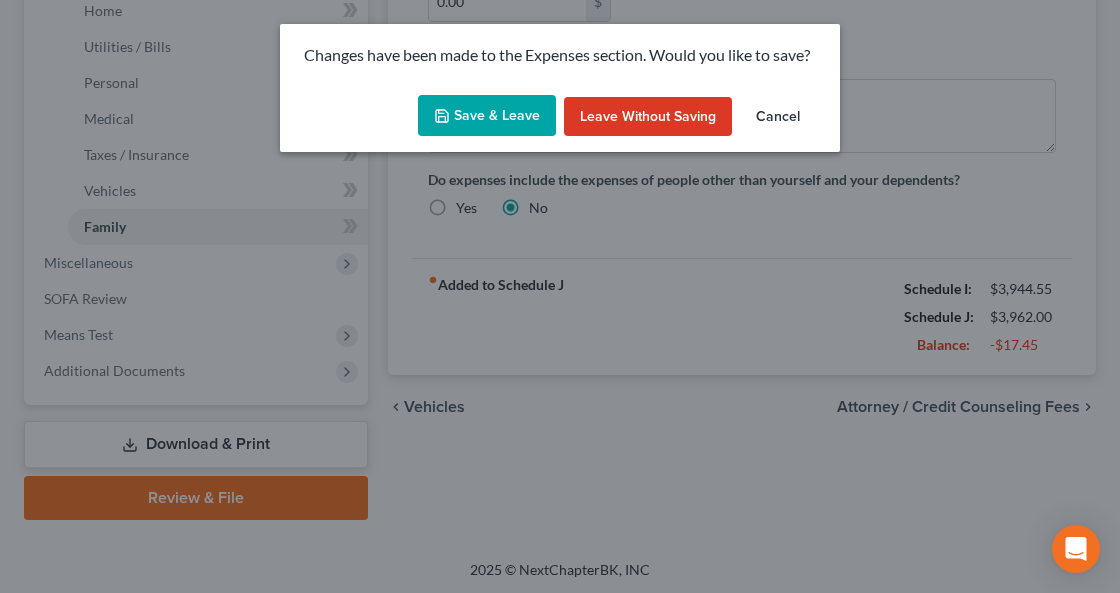 click on "Save & Leave" at bounding box center (487, 116) 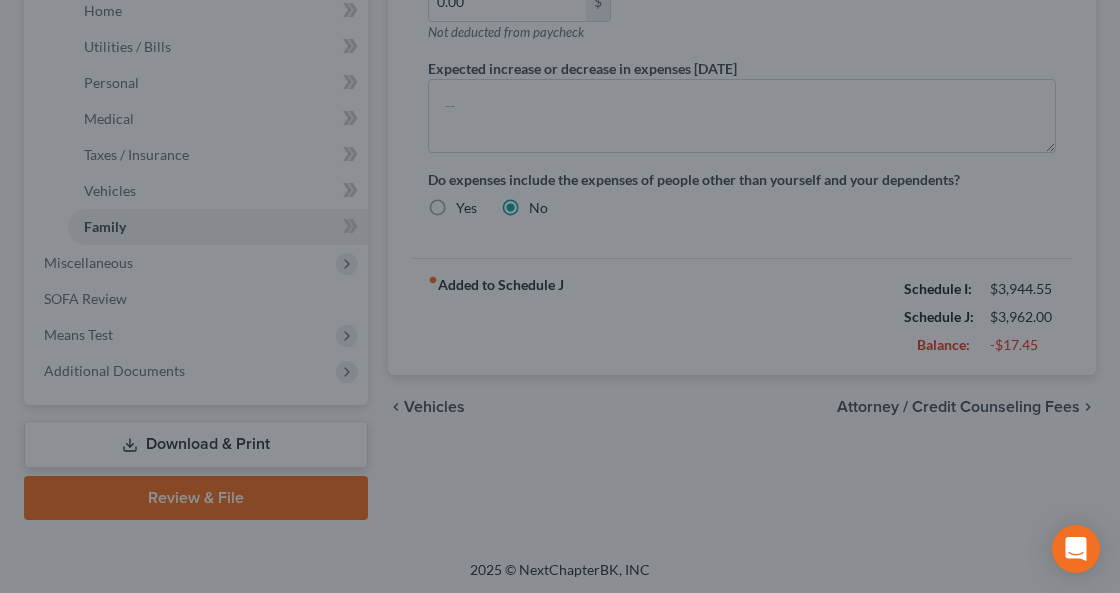 select on "0" 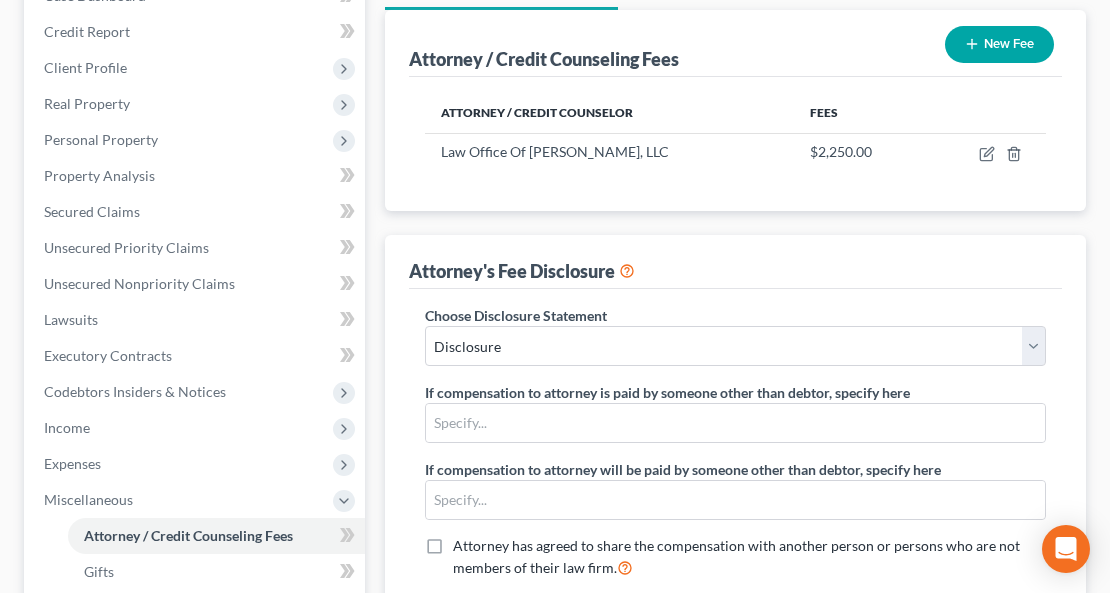 scroll, scrollTop: 400, scrollLeft: 0, axis: vertical 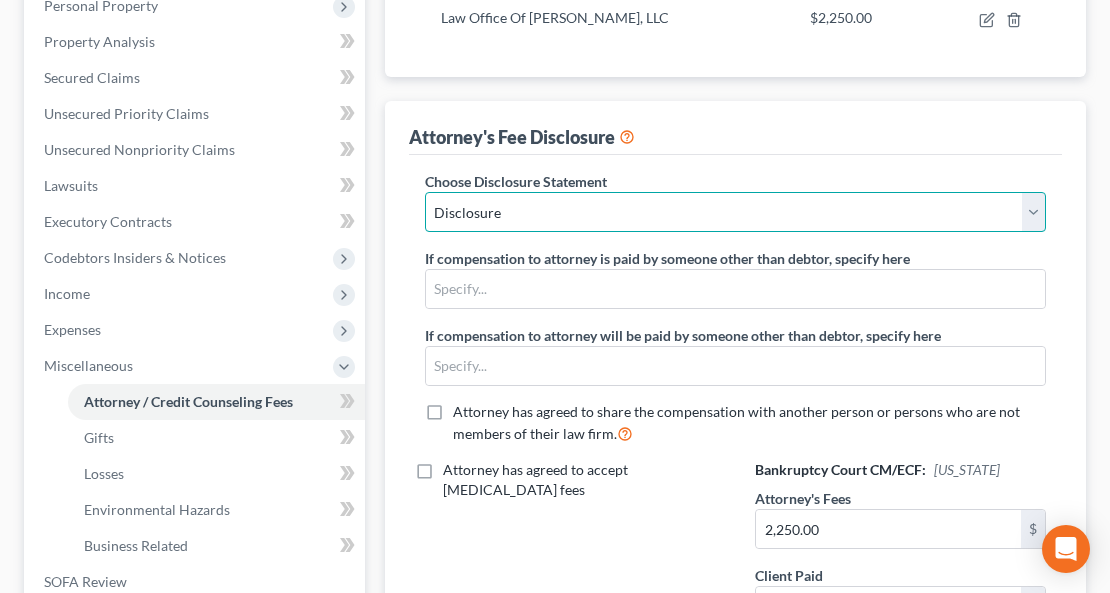 click on "Select Disclosure" at bounding box center (735, 212) 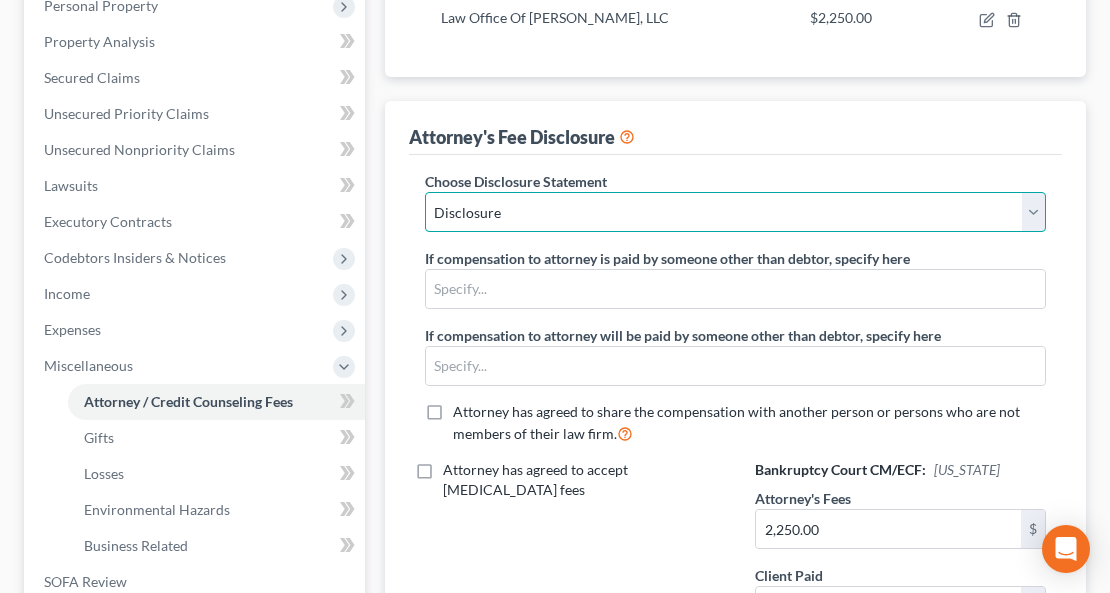 click on "Select Disclosure" at bounding box center (735, 212) 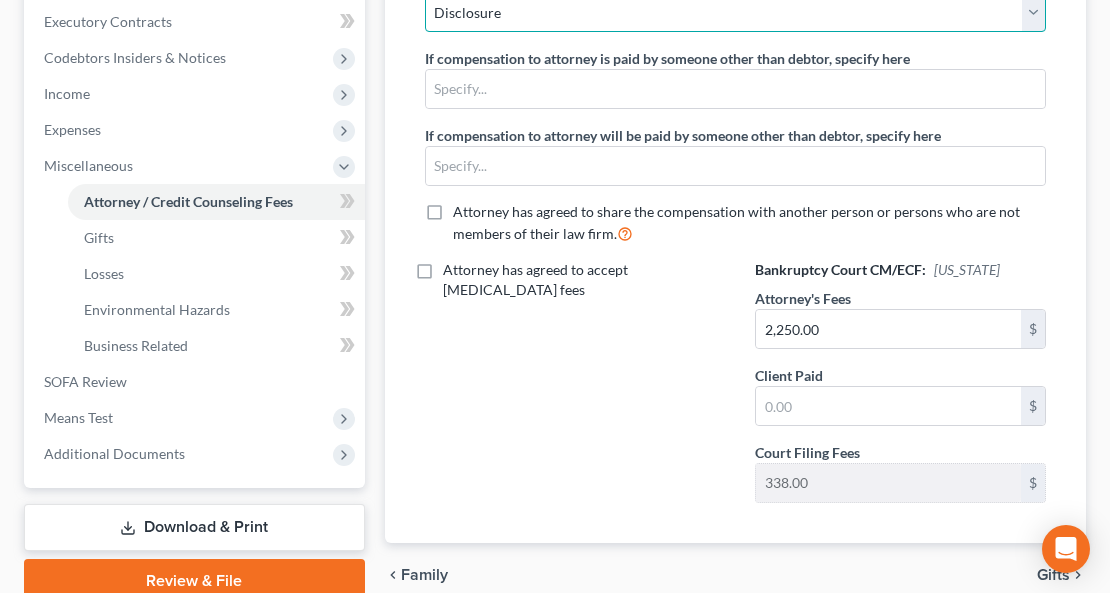 scroll, scrollTop: 684, scrollLeft: 0, axis: vertical 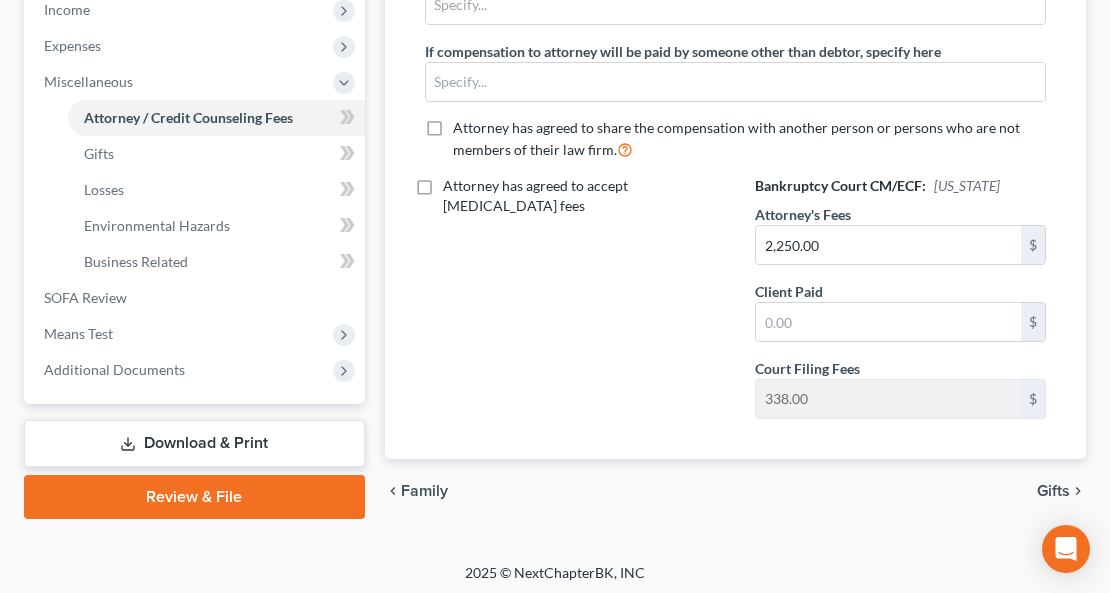 click on "Gifts" at bounding box center (1053, 491) 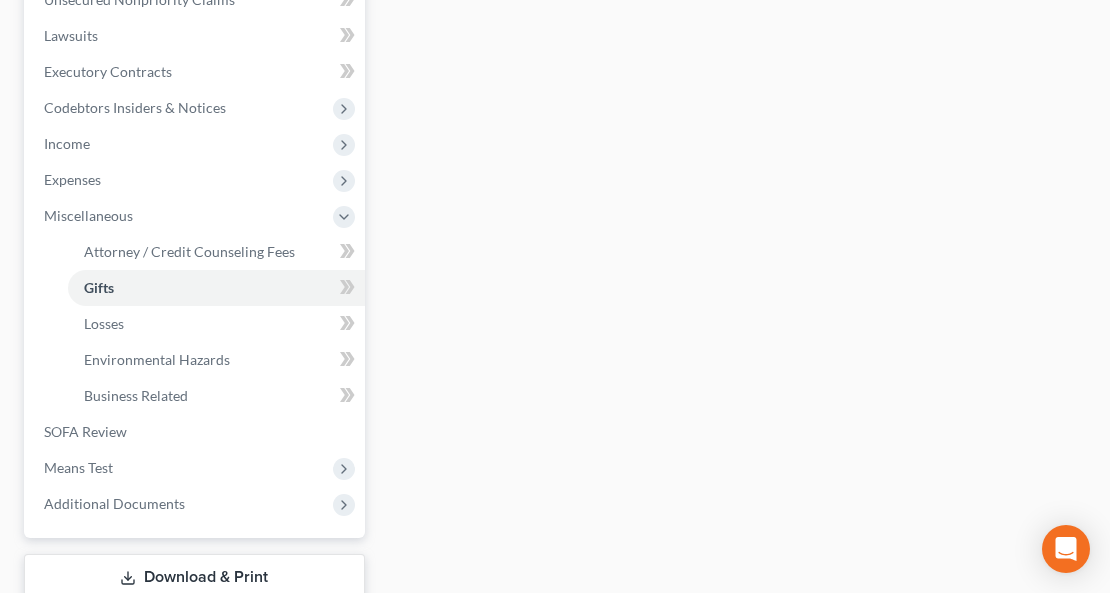 scroll, scrollTop: 483, scrollLeft: 0, axis: vertical 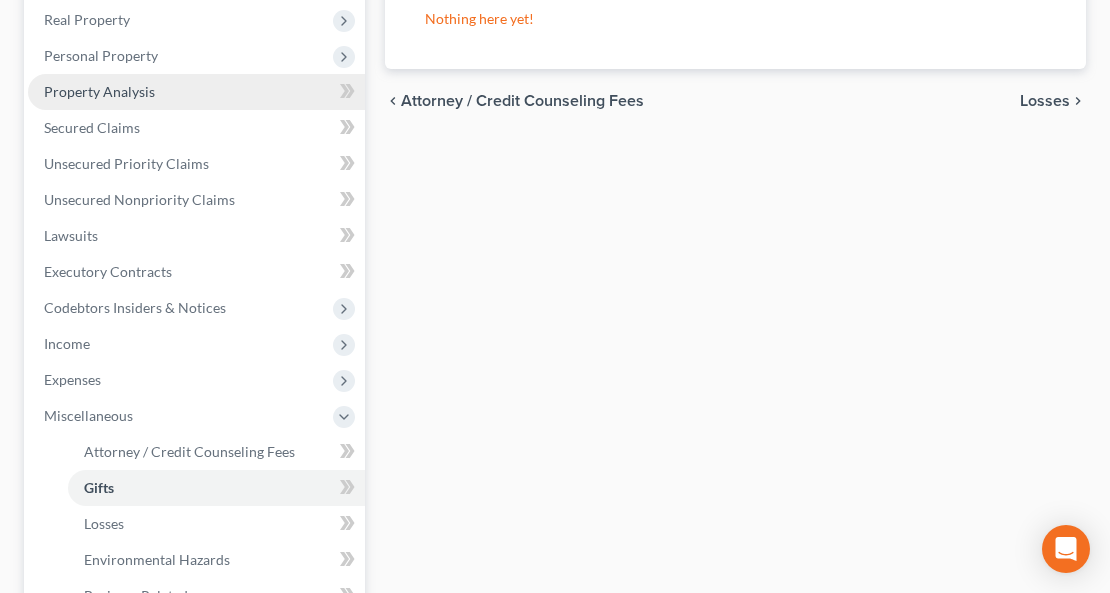 click on "Property Analysis" at bounding box center [196, 92] 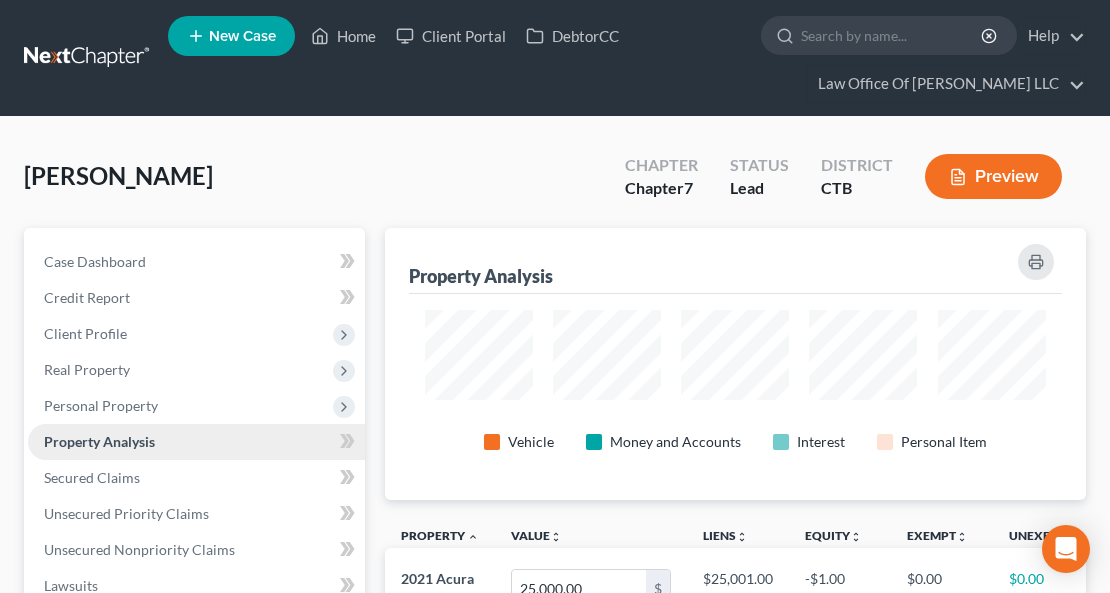 scroll, scrollTop: 999728, scrollLeft: 999298, axis: both 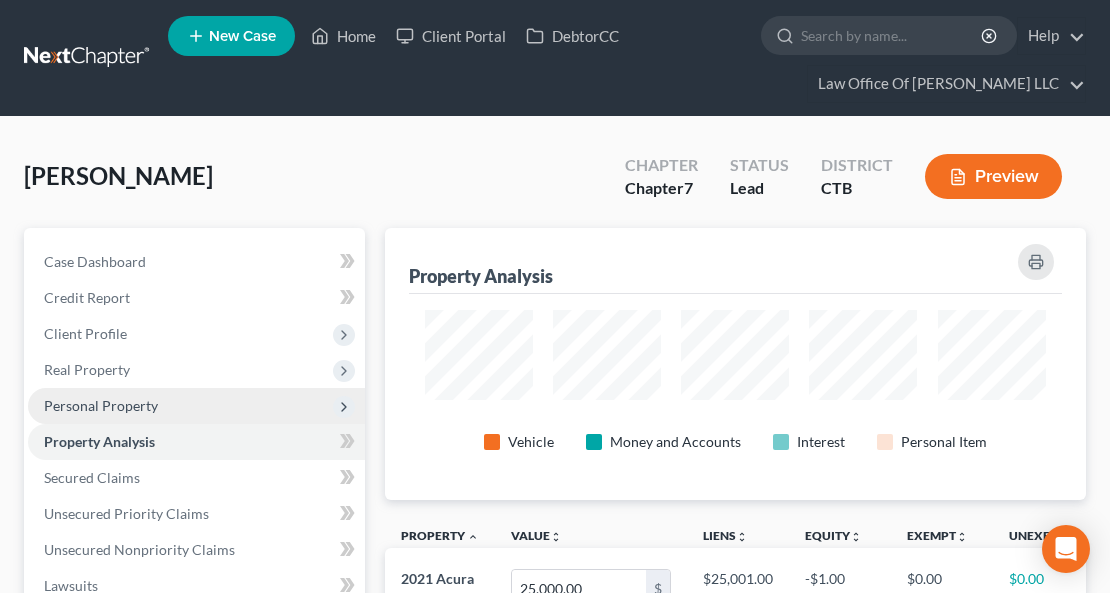 click on "Personal Property" at bounding box center (196, 406) 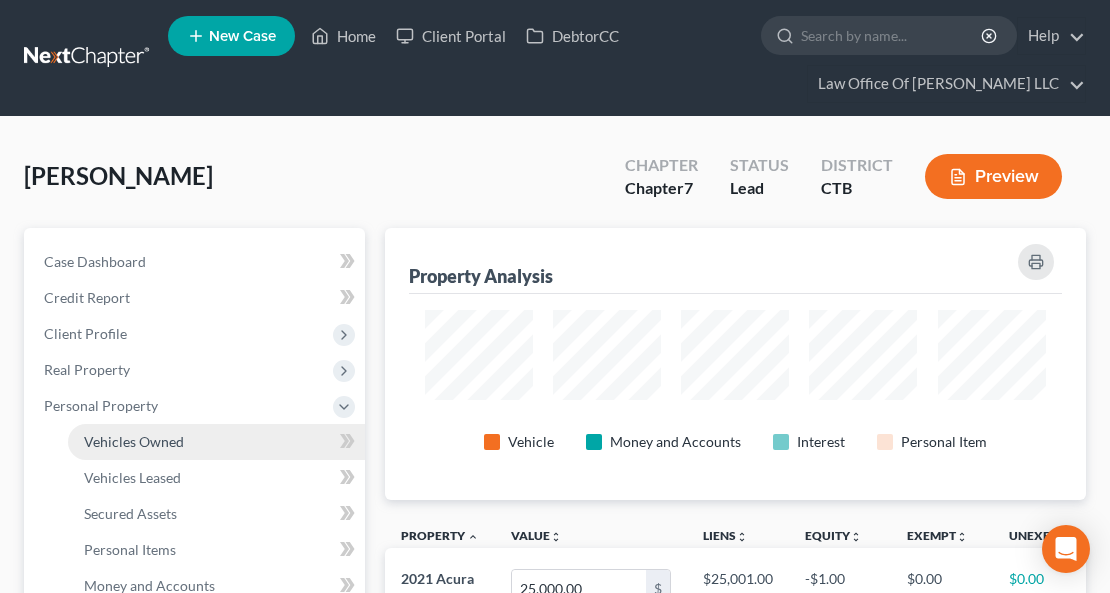 click on "Vehicles Owned" at bounding box center [134, 441] 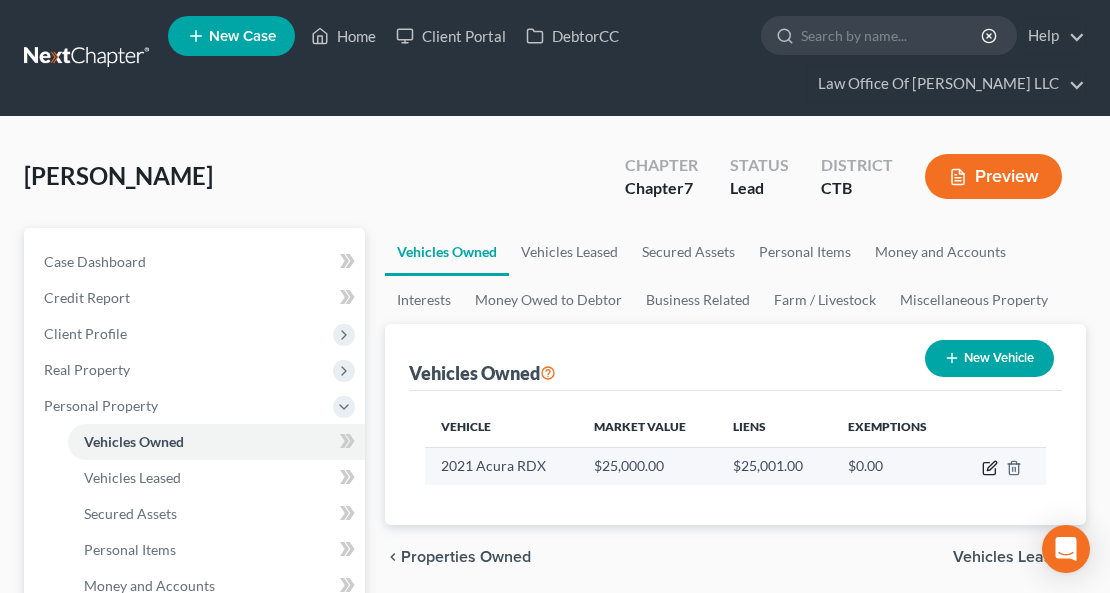 click 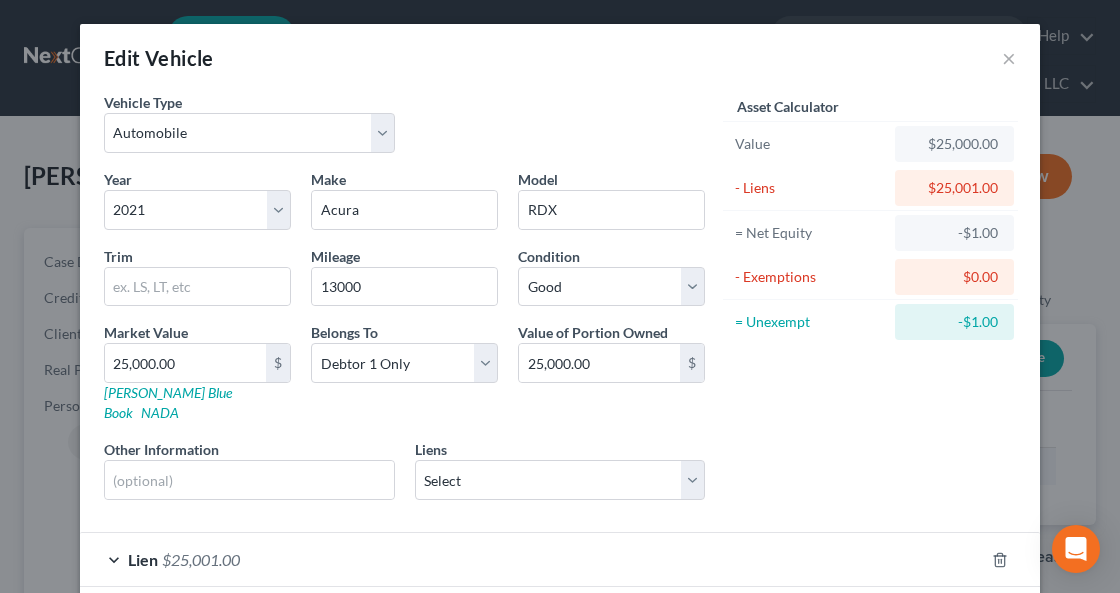 scroll, scrollTop: 66, scrollLeft: 0, axis: vertical 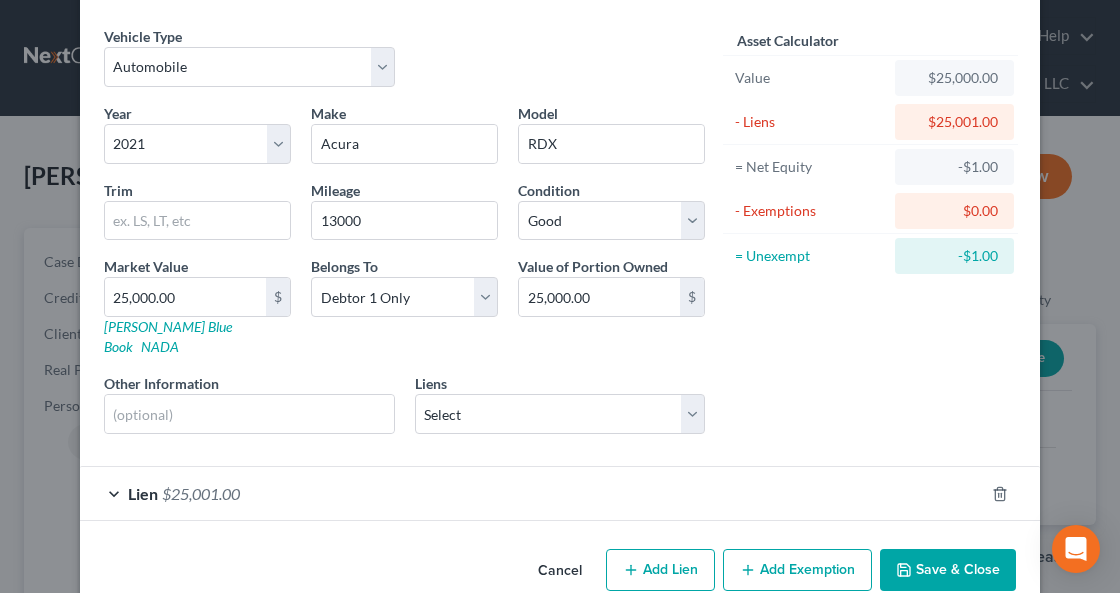 click on "Lien $25,001.00" at bounding box center (532, 493) 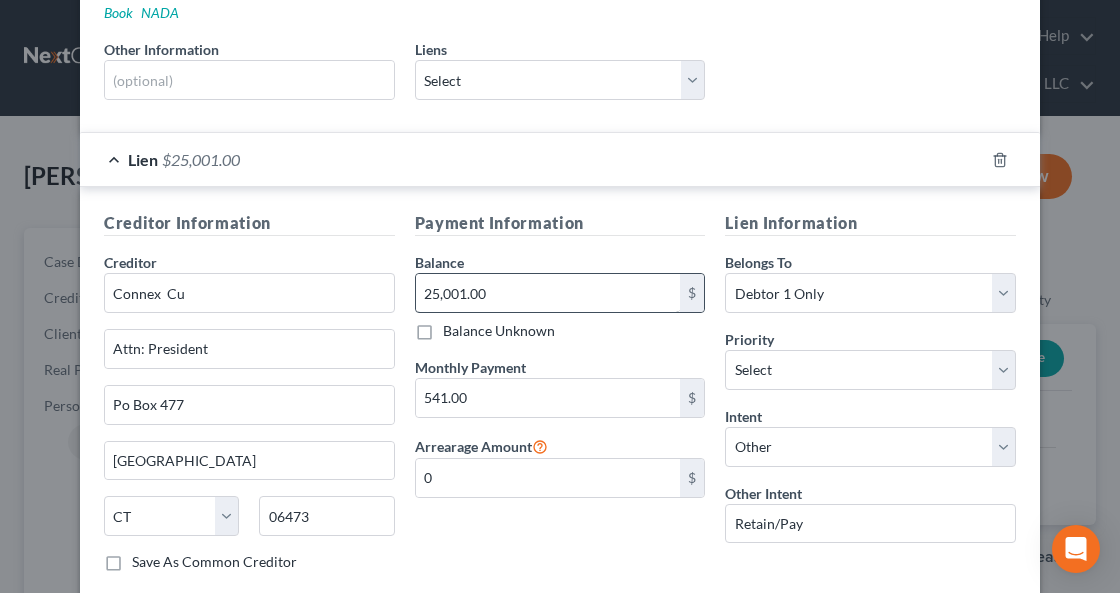 scroll, scrollTop: 466, scrollLeft: 0, axis: vertical 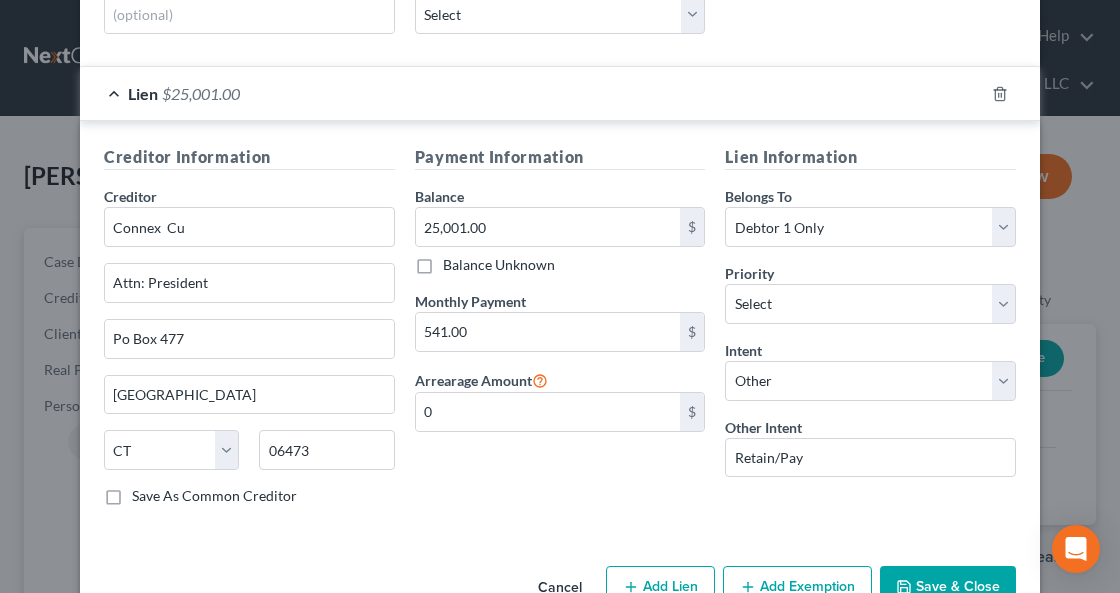click on "Add Exemption" at bounding box center [797, 587] 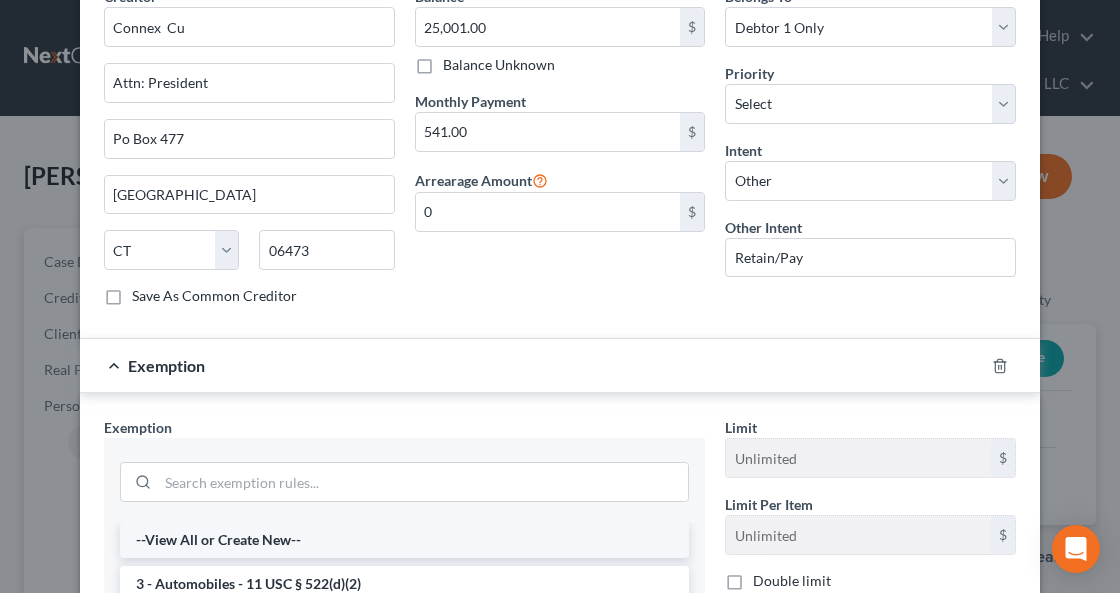 scroll, scrollTop: 733, scrollLeft: 0, axis: vertical 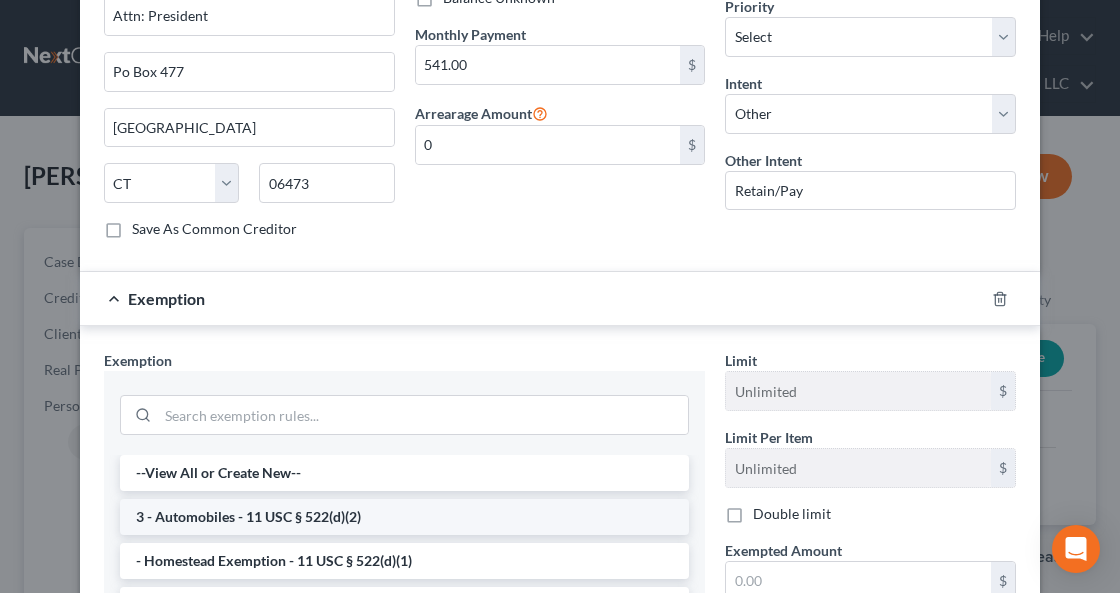 click on "3 - Automobiles - 11 USC § 522(d)(2)" at bounding box center (404, 517) 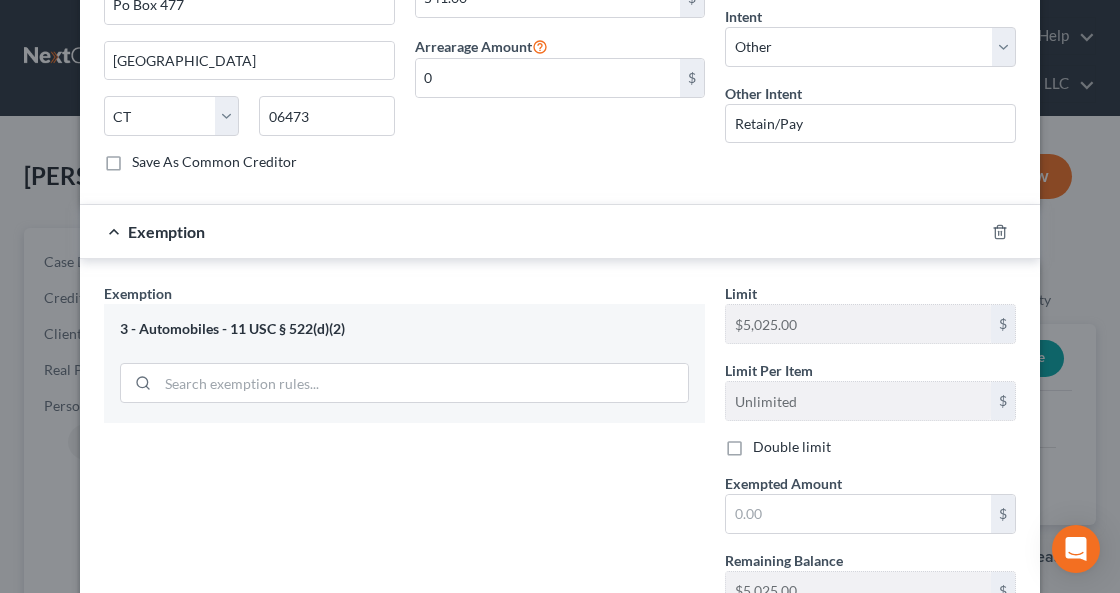 scroll, scrollTop: 866, scrollLeft: 0, axis: vertical 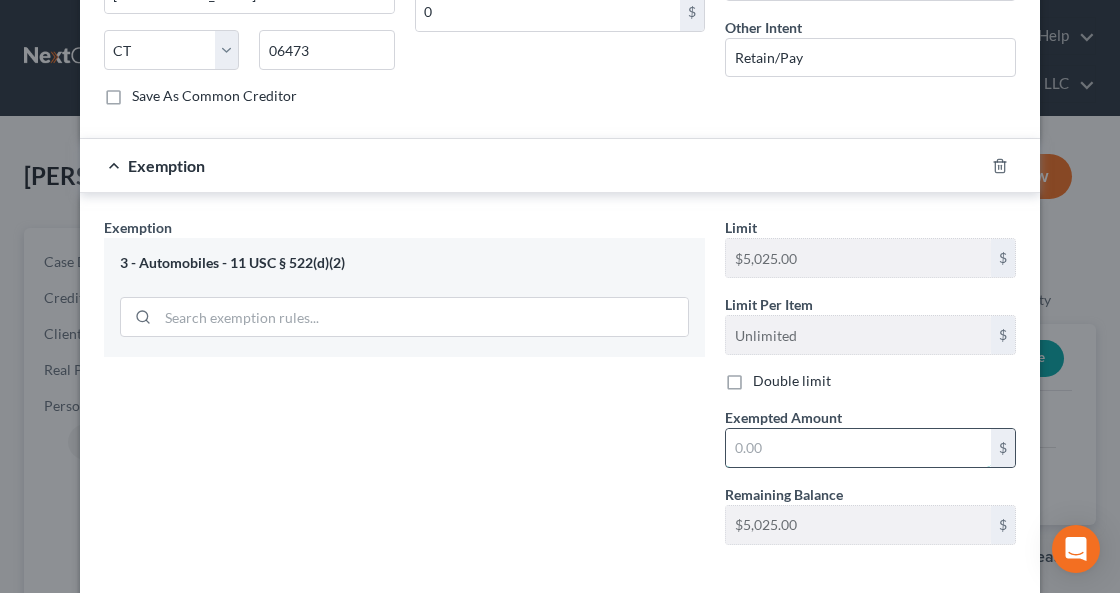 click at bounding box center [858, 448] 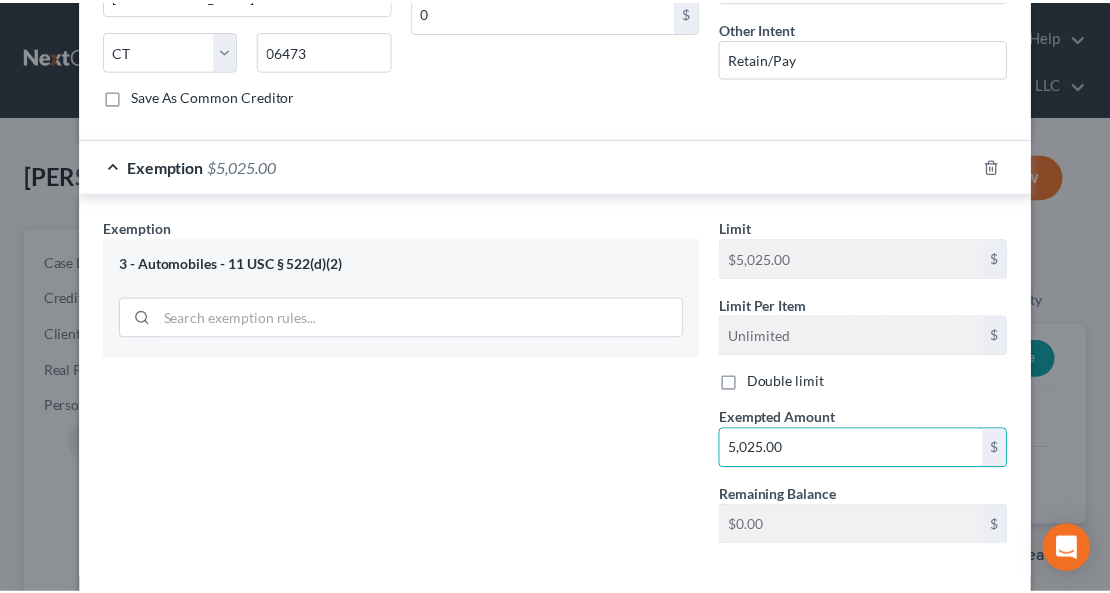 scroll, scrollTop: 930, scrollLeft: 0, axis: vertical 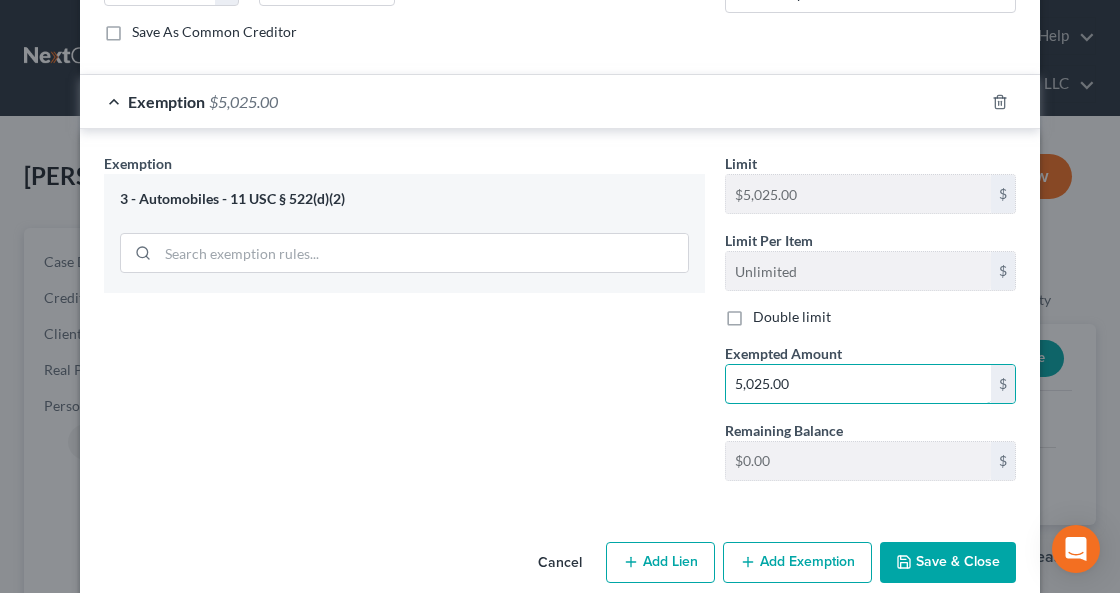 type on "5,025.00" 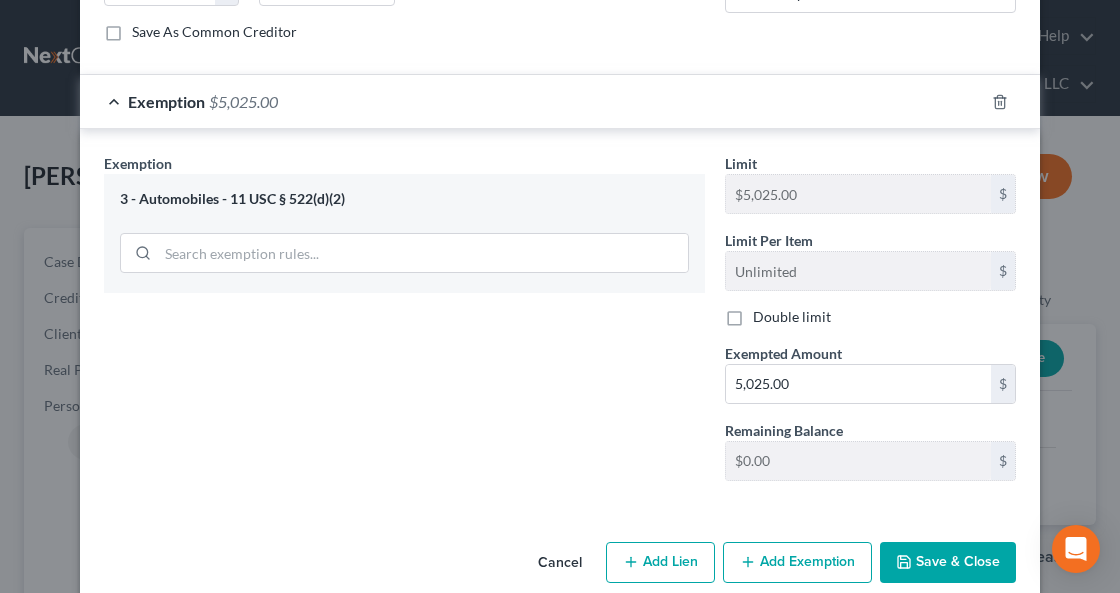 click on "Save & Close" at bounding box center (948, 563) 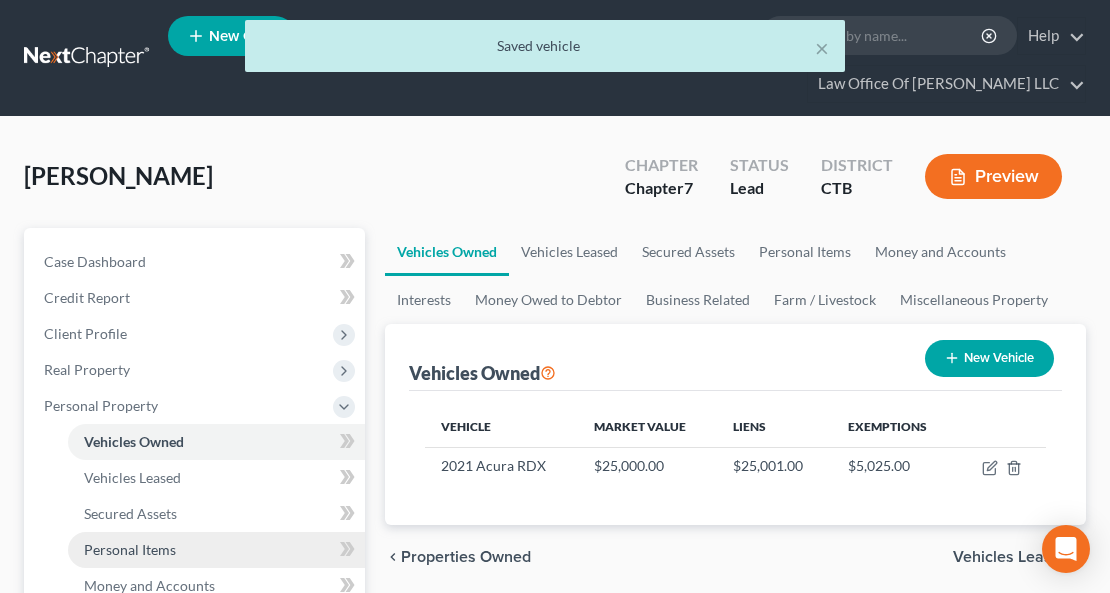 click on "Personal Items" at bounding box center [130, 549] 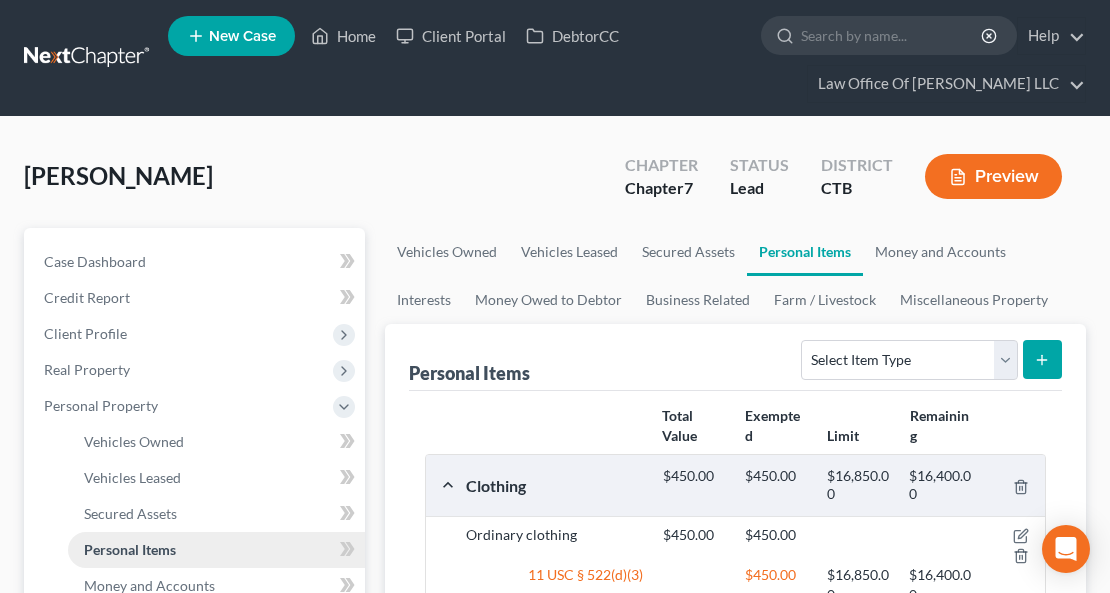 scroll, scrollTop: 333, scrollLeft: 0, axis: vertical 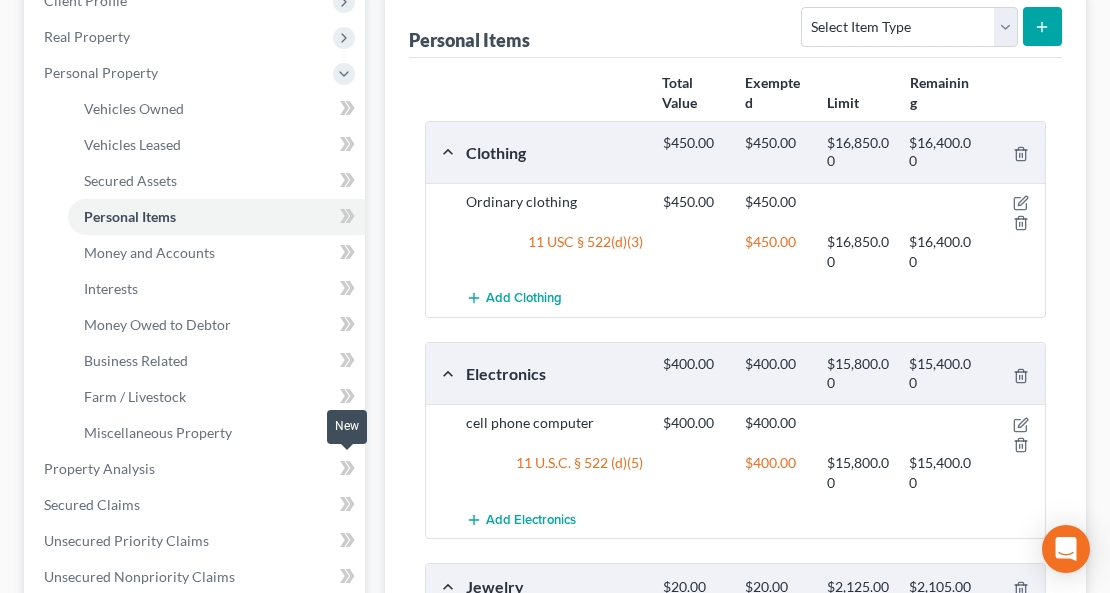 click at bounding box center [347, 471] 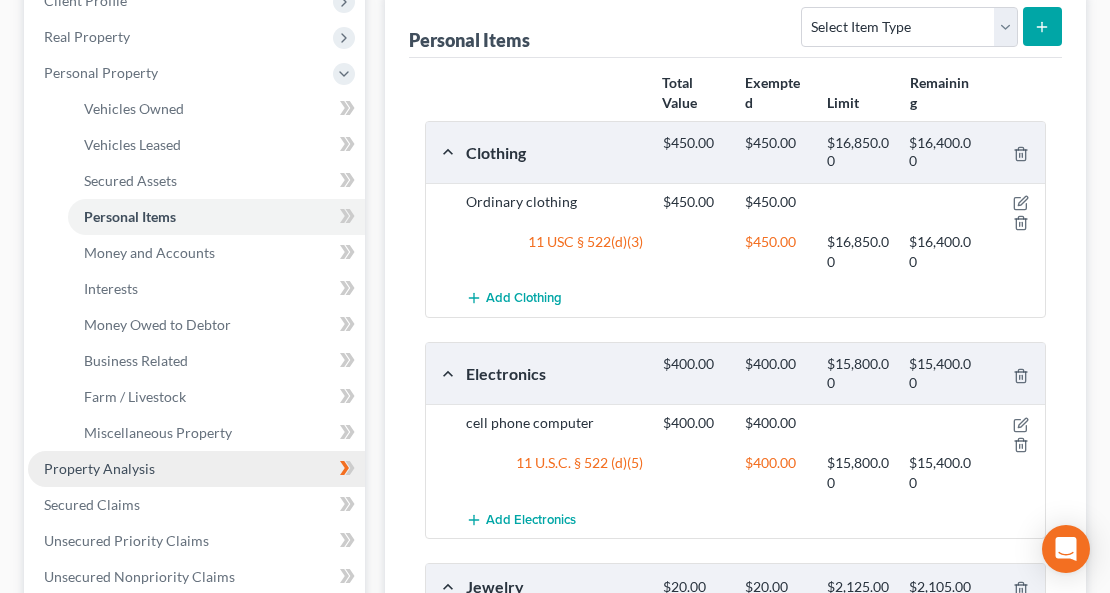 click on "Property Analysis" at bounding box center (196, 469) 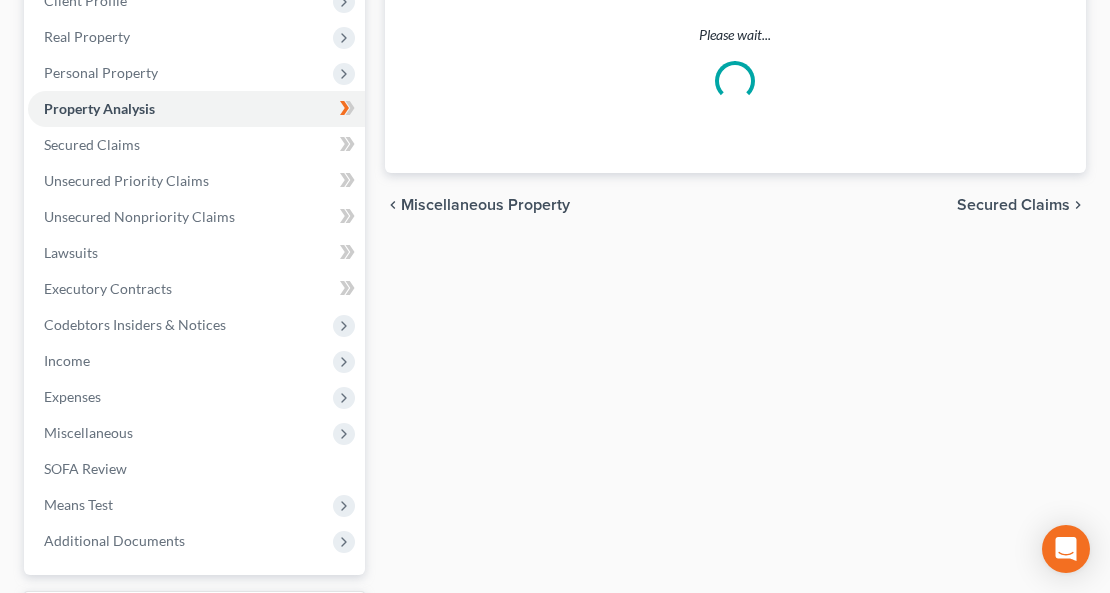 scroll, scrollTop: 0, scrollLeft: 0, axis: both 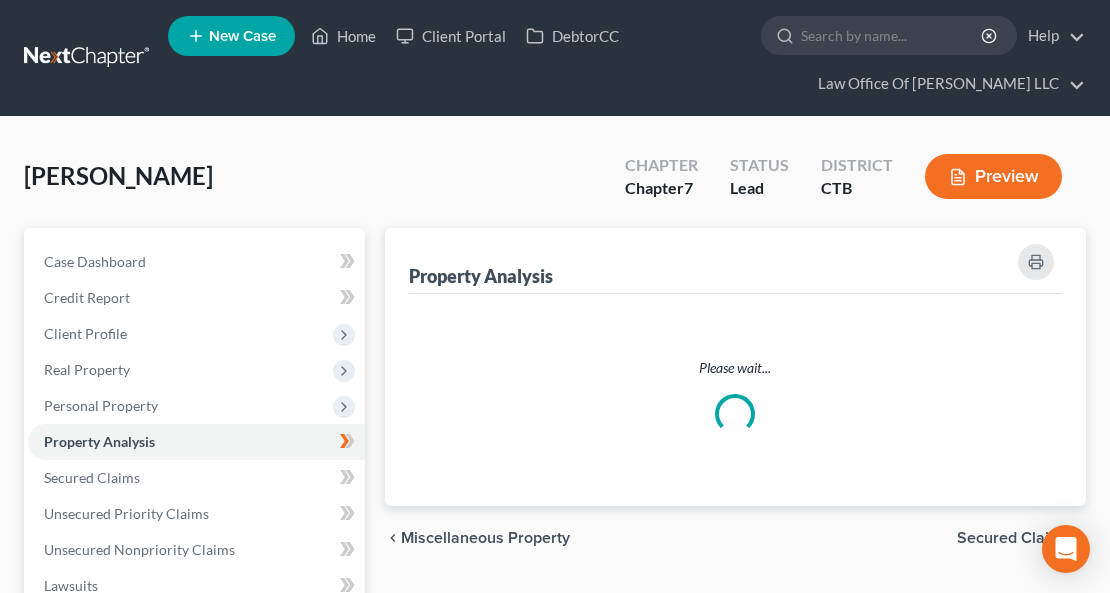 click on "Vehicles Leased" at bounding box center [216, 478] 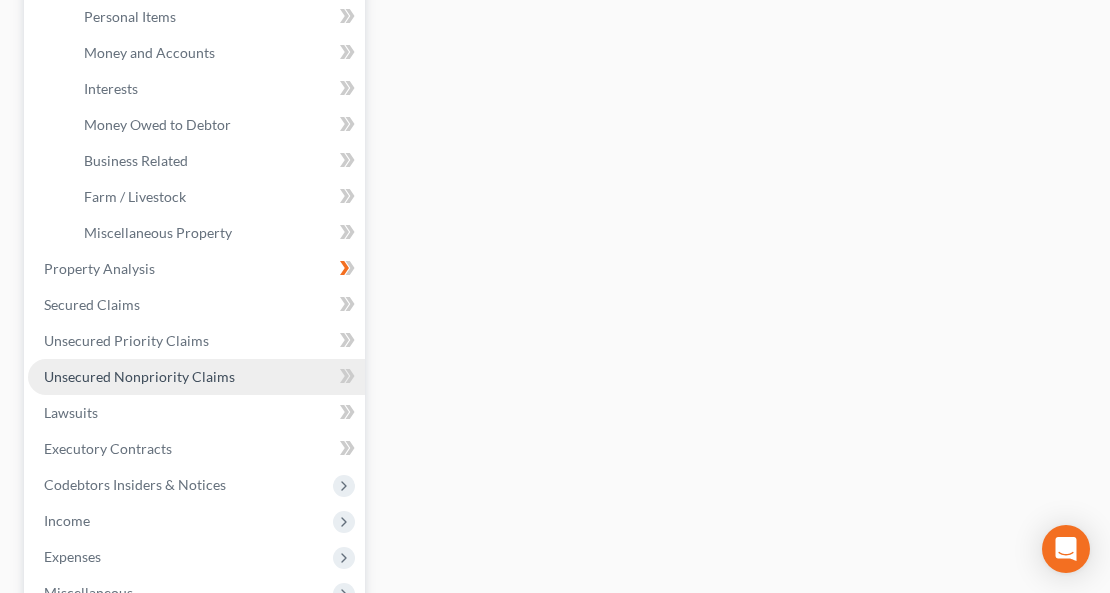 scroll, scrollTop: 0, scrollLeft: 0, axis: both 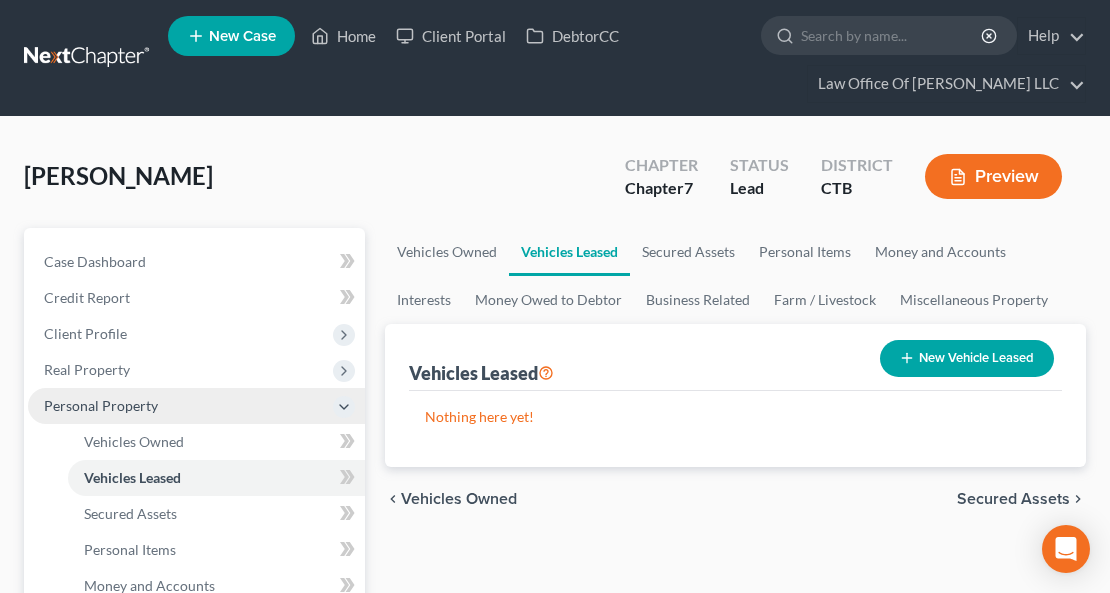 click on "Personal Property" at bounding box center (196, 406) 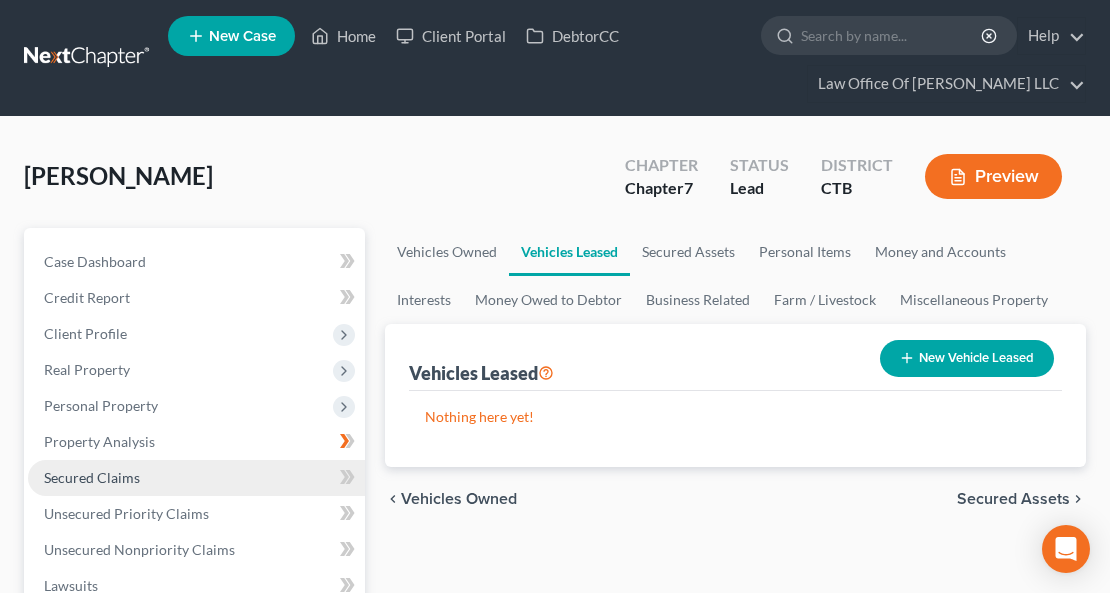 scroll, scrollTop: 133, scrollLeft: 0, axis: vertical 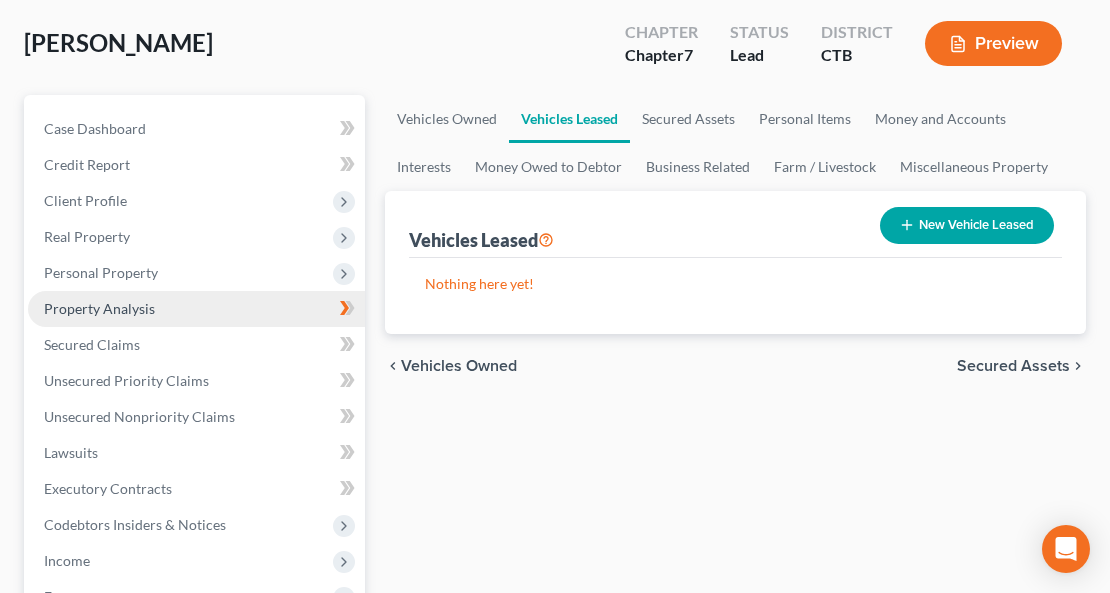 click on "Property Analysis" at bounding box center (196, 309) 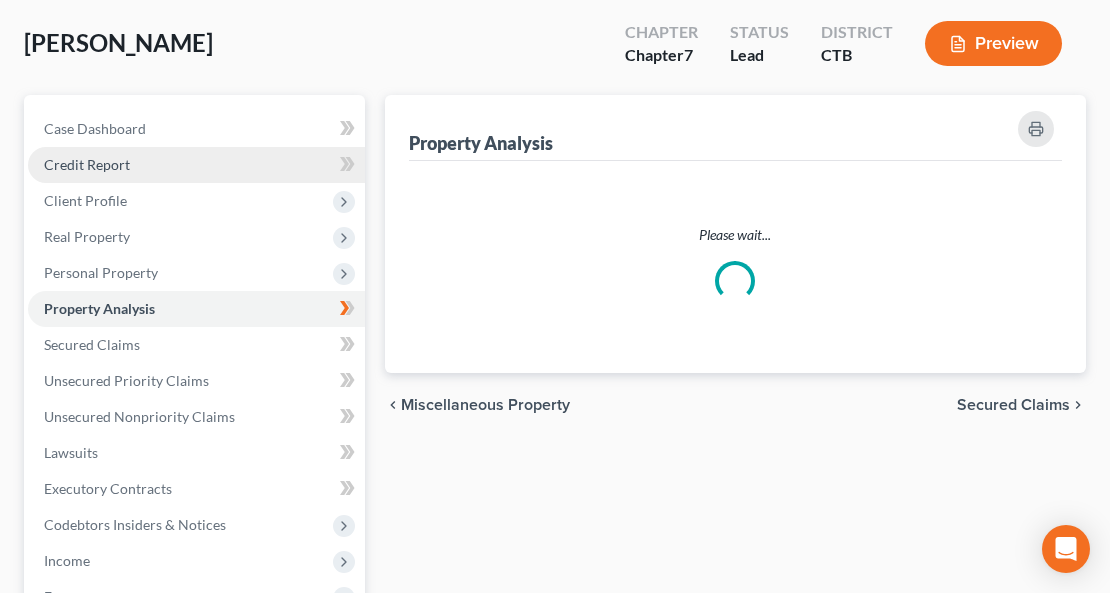 click on "Credit Report" at bounding box center [196, 165] 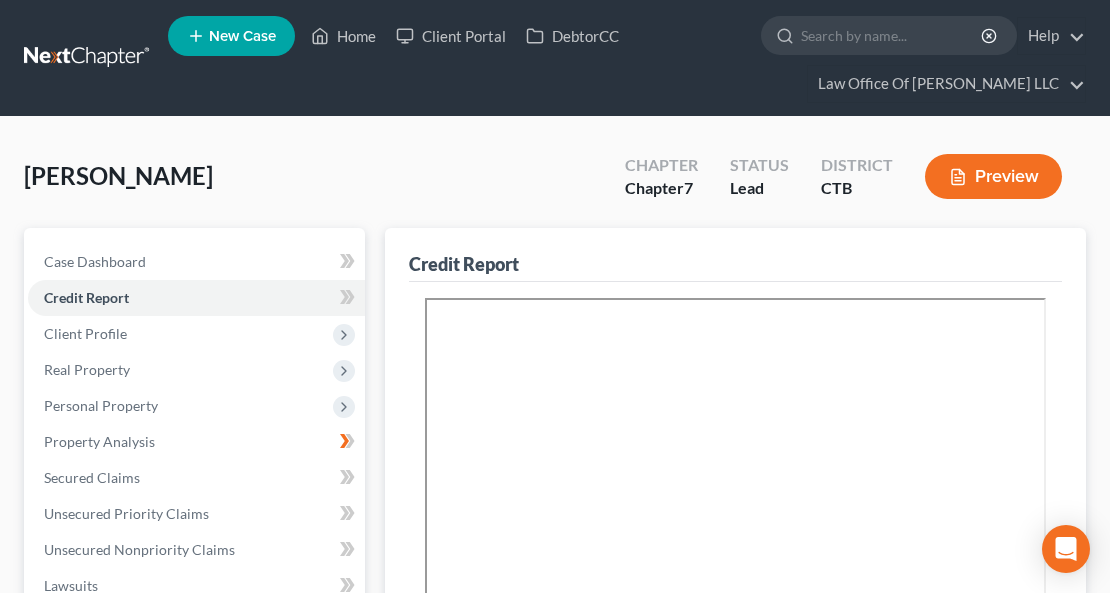 scroll, scrollTop: 66, scrollLeft: 0, axis: vertical 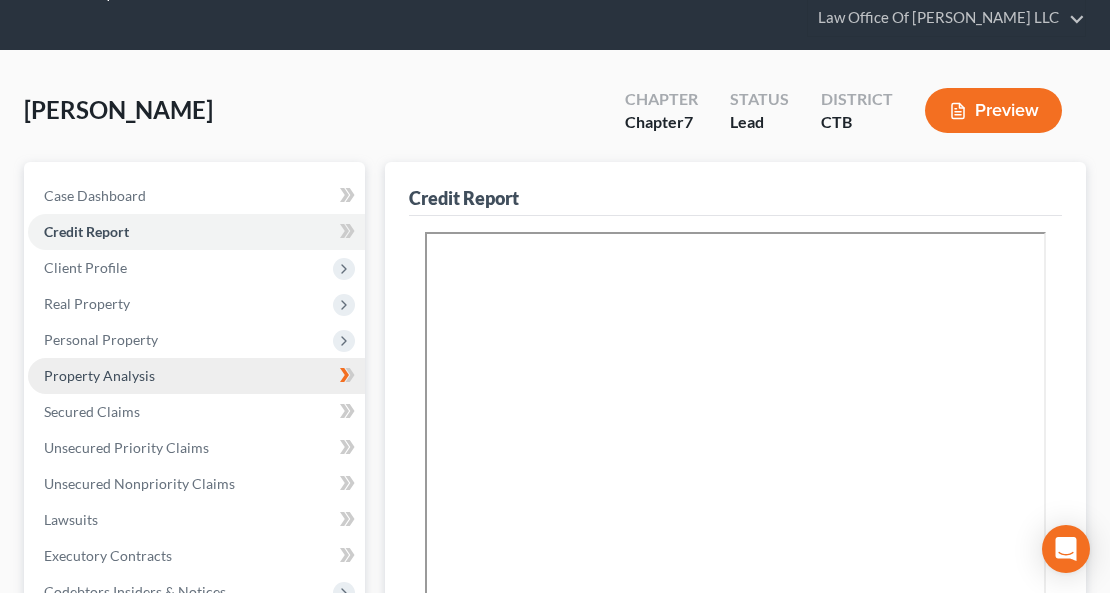 click on "Property Analysis" at bounding box center (99, 375) 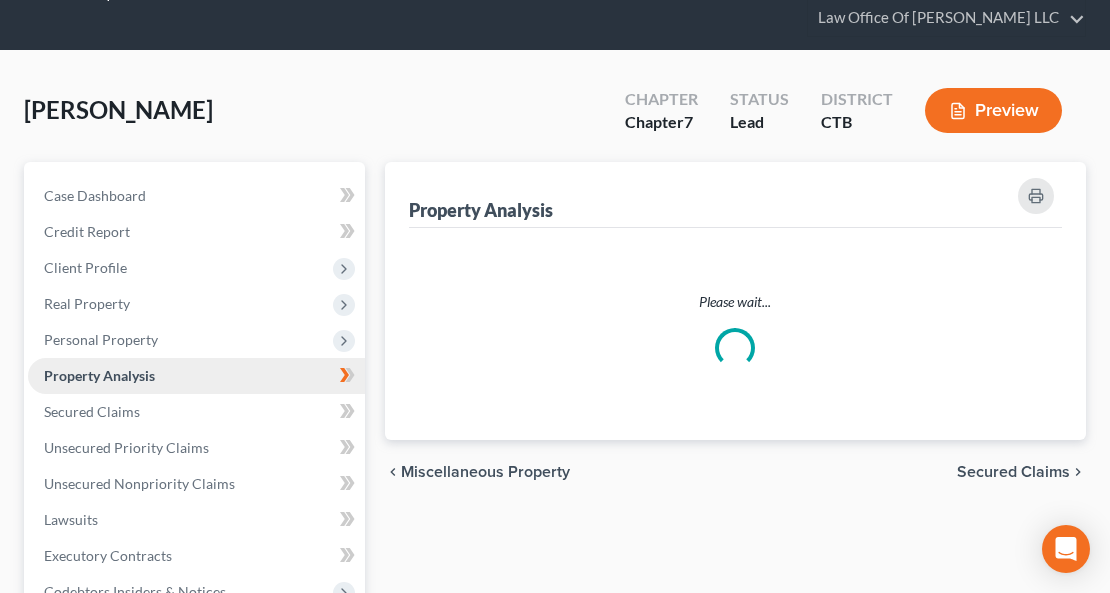 scroll, scrollTop: 0, scrollLeft: 0, axis: both 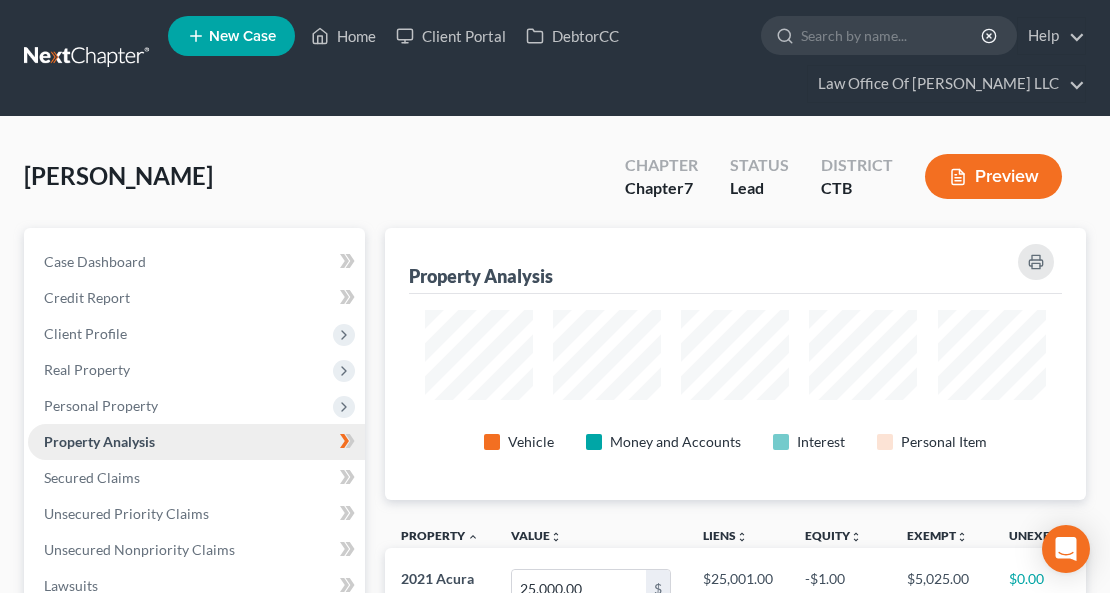 click on "Real Property" at bounding box center (196, 370) 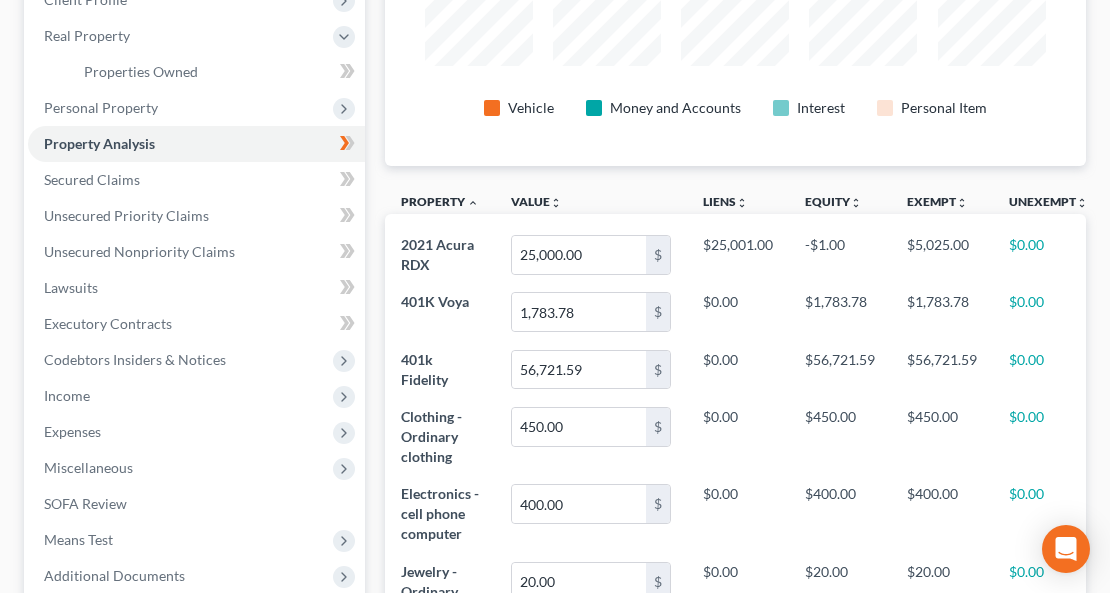 scroll, scrollTop: 0, scrollLeft: 0, axis: both 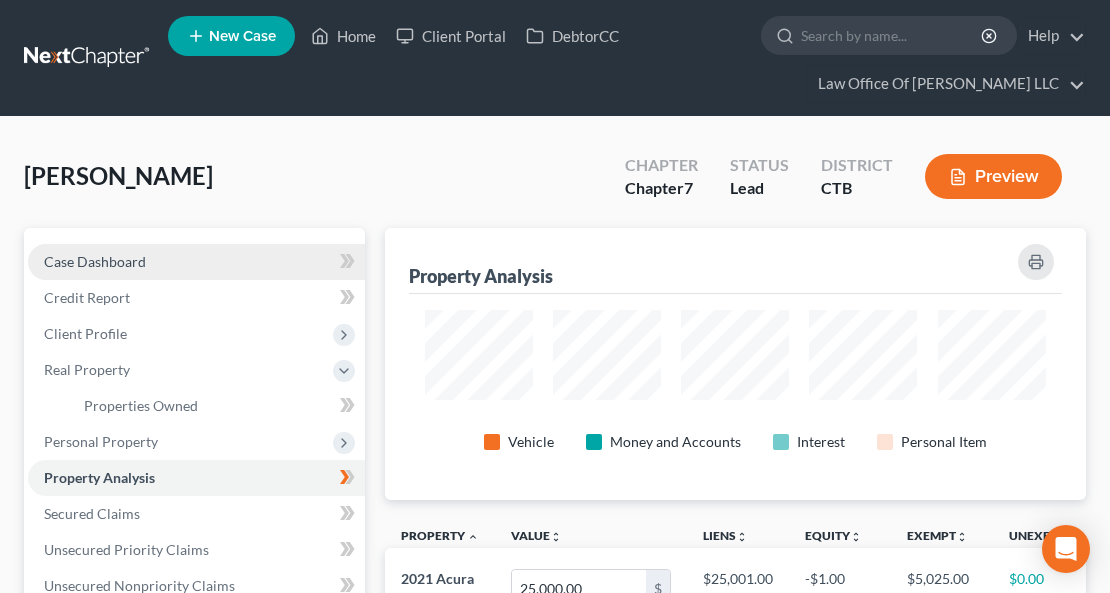 click on "Case Dashboard" at bounding box center (95, 261) 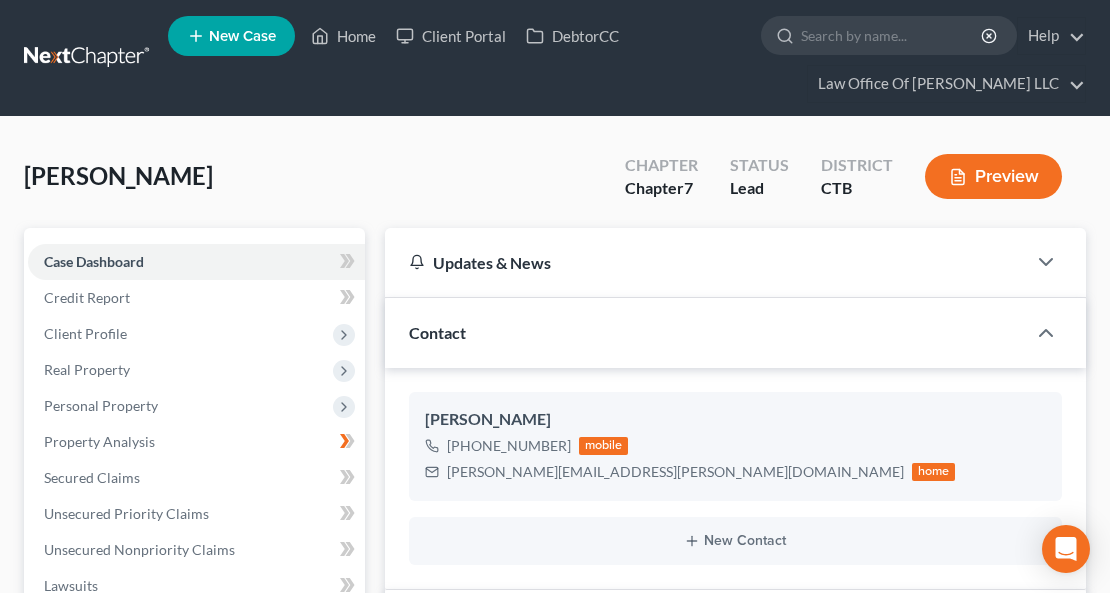 scroll, scrollTop: 1266, scrollLeft: 0, axis: vertical 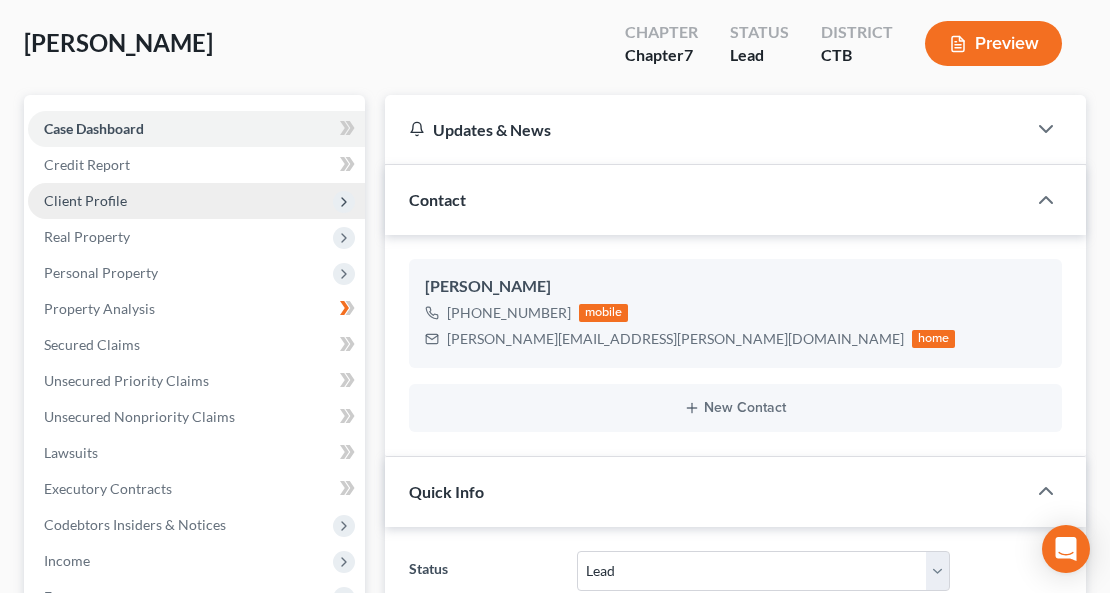 click on "Client Profile" at bounding box center [196, 201] 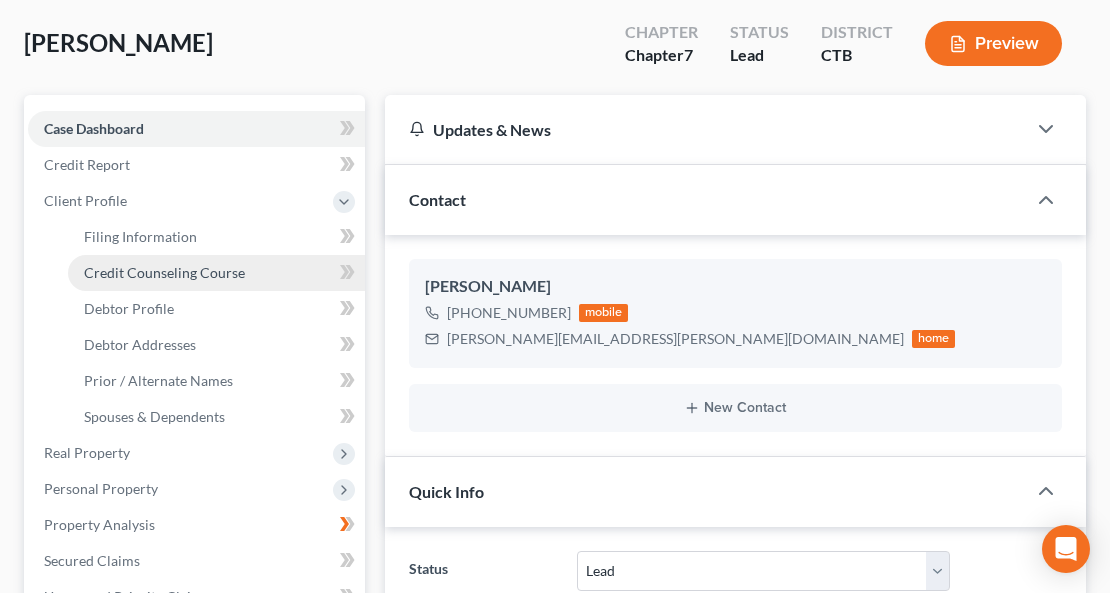 click on "Credit Counseling Course" at bounding box center [164, 272] 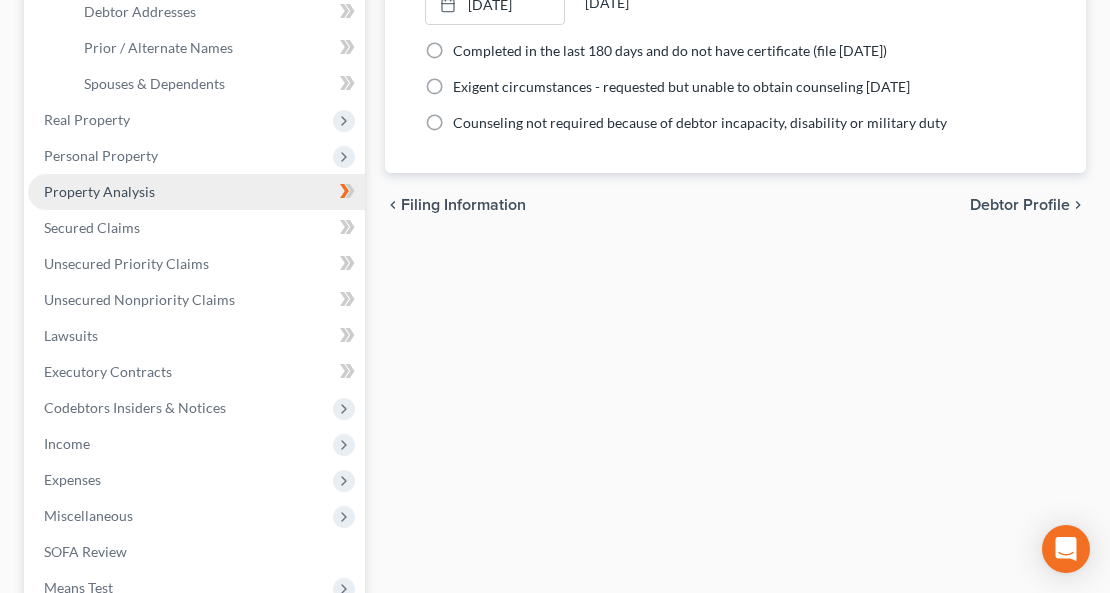 scroll, scrollTop: 266, scrollLeft: 0, axis: vertical 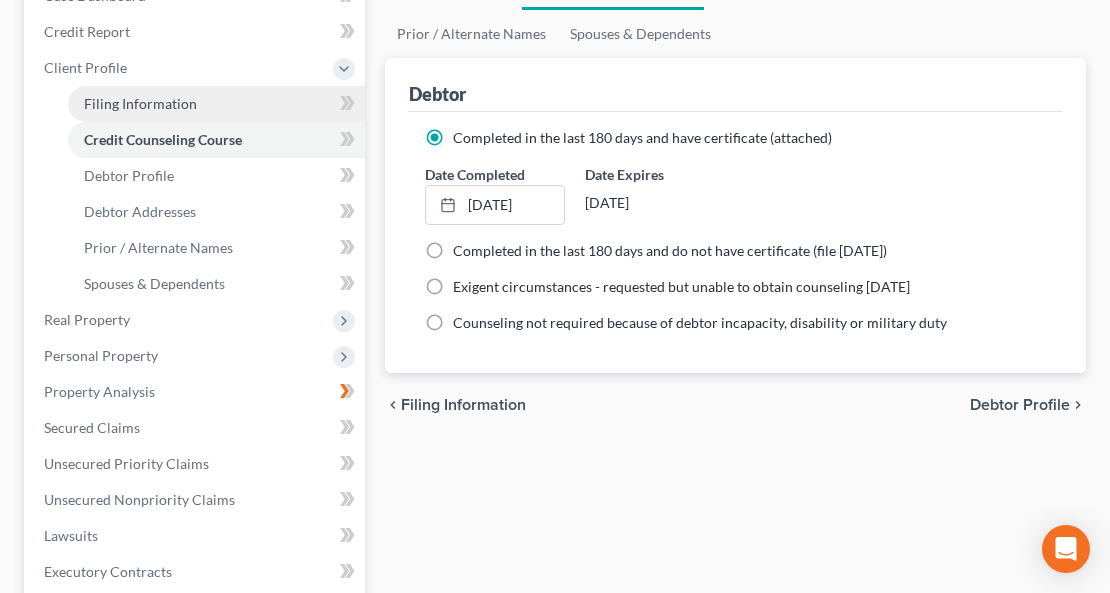 click on "Filing Information" at bounding box center [140, 103] 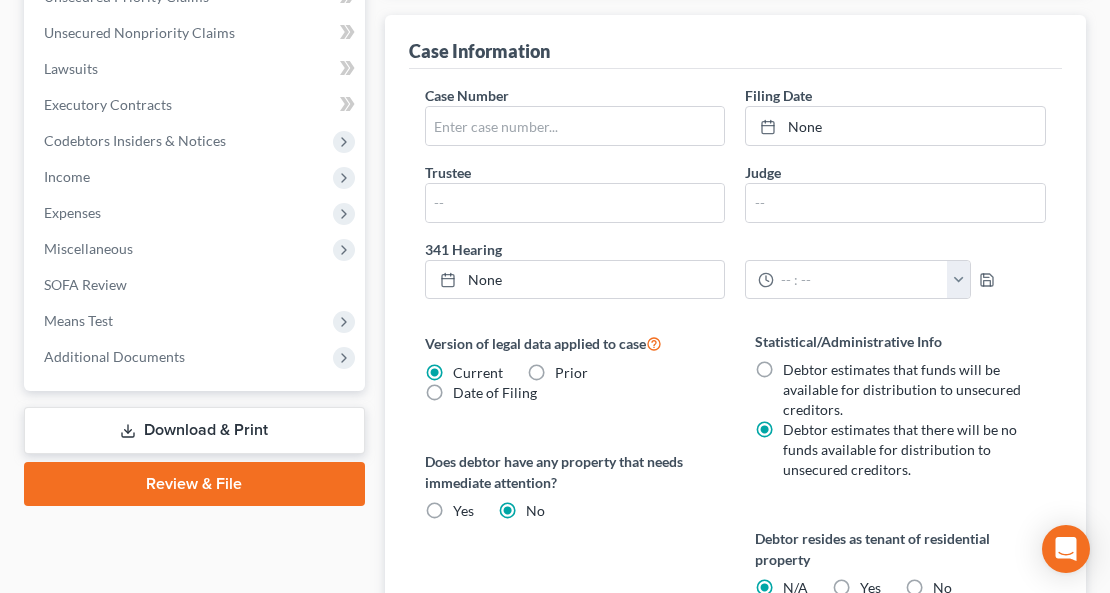 scroll, scrollTop: 200, scrollLeft: 0, axis: vertical 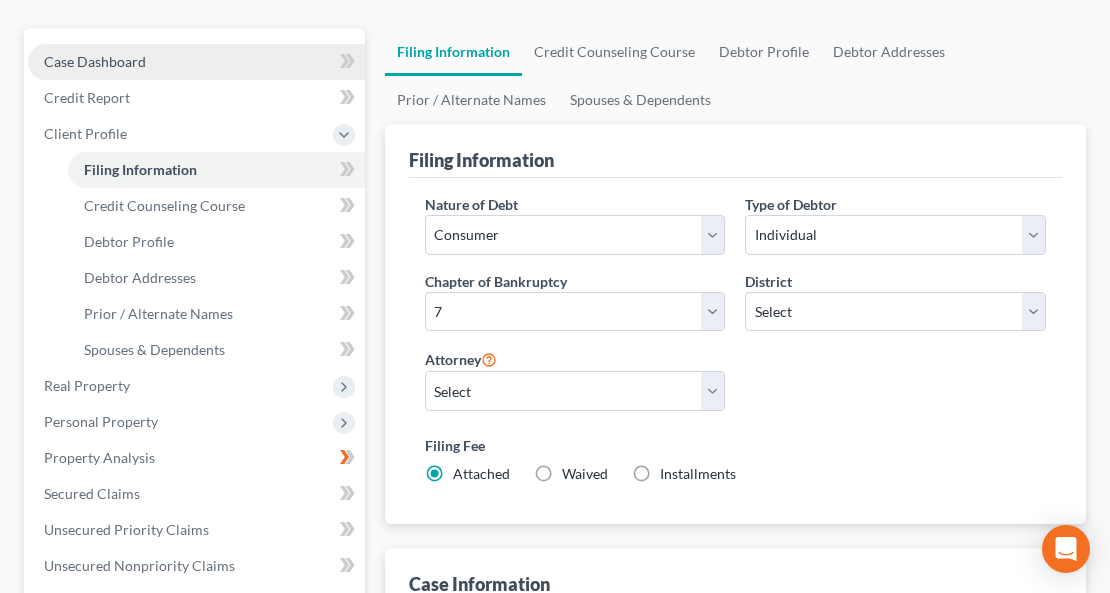 click on "Case Dashboard" at bounding box center (95, 61) 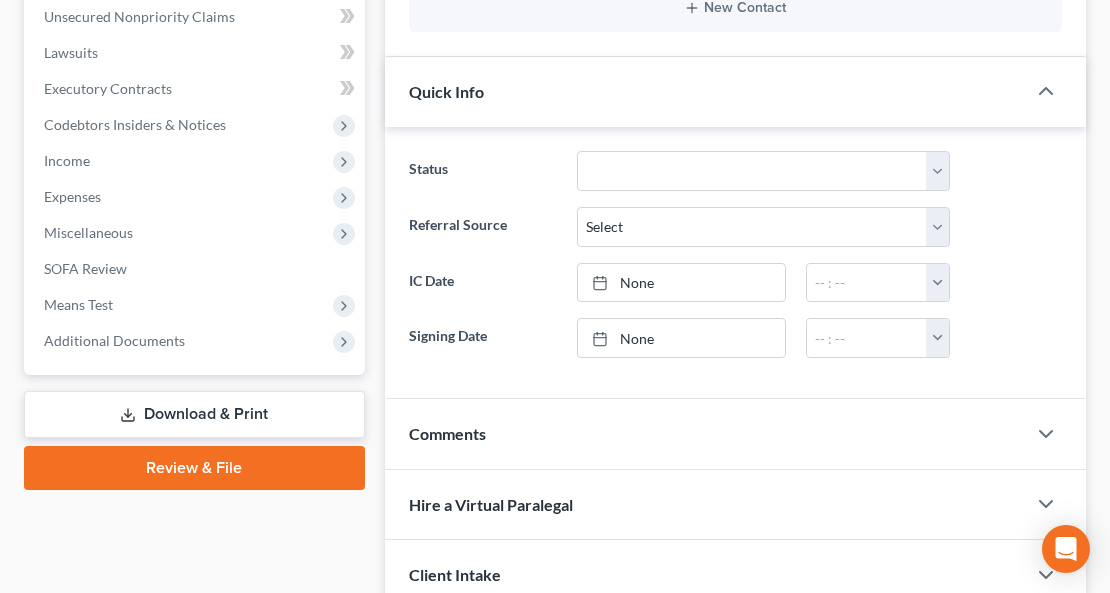 scroll, scrollTop: 1580, scrollLeft: 0, axis: vertical 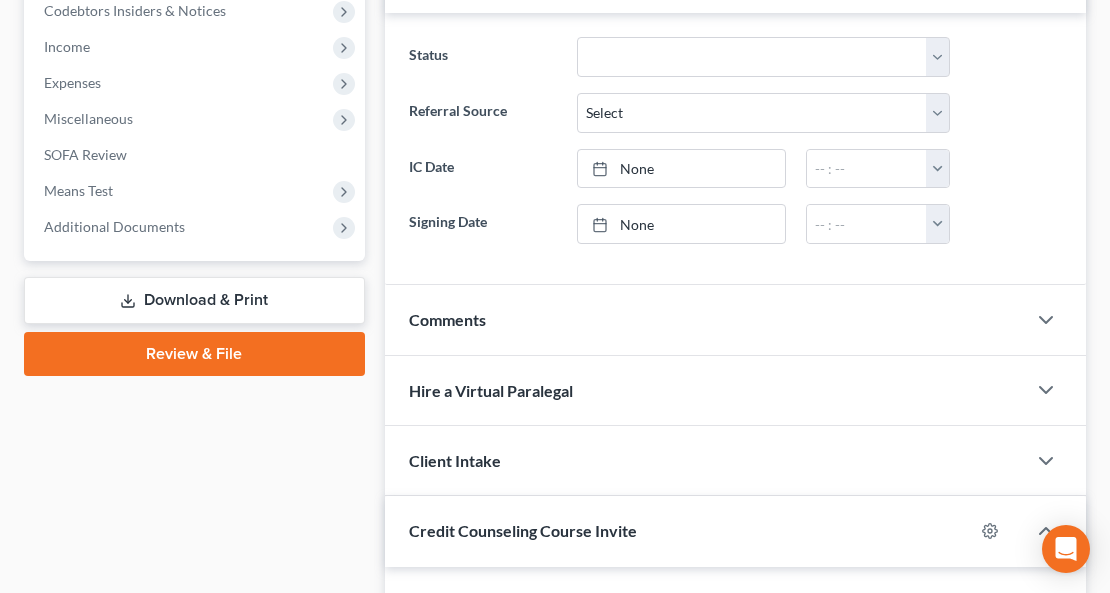 click on "Comments" at bounding box center [705, 319] 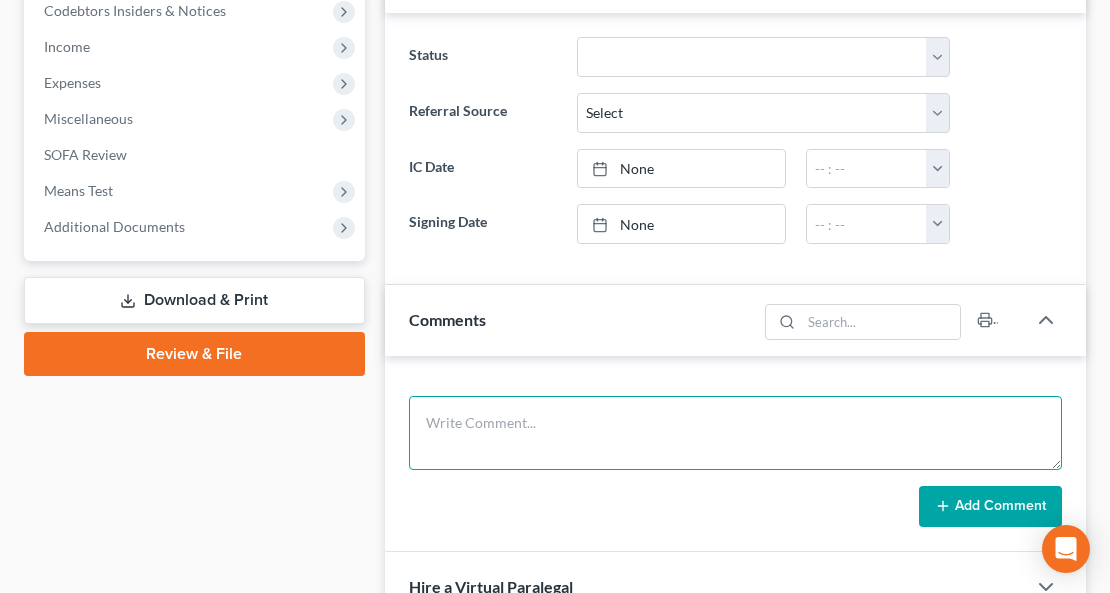 click at bounding box center [735, 433] 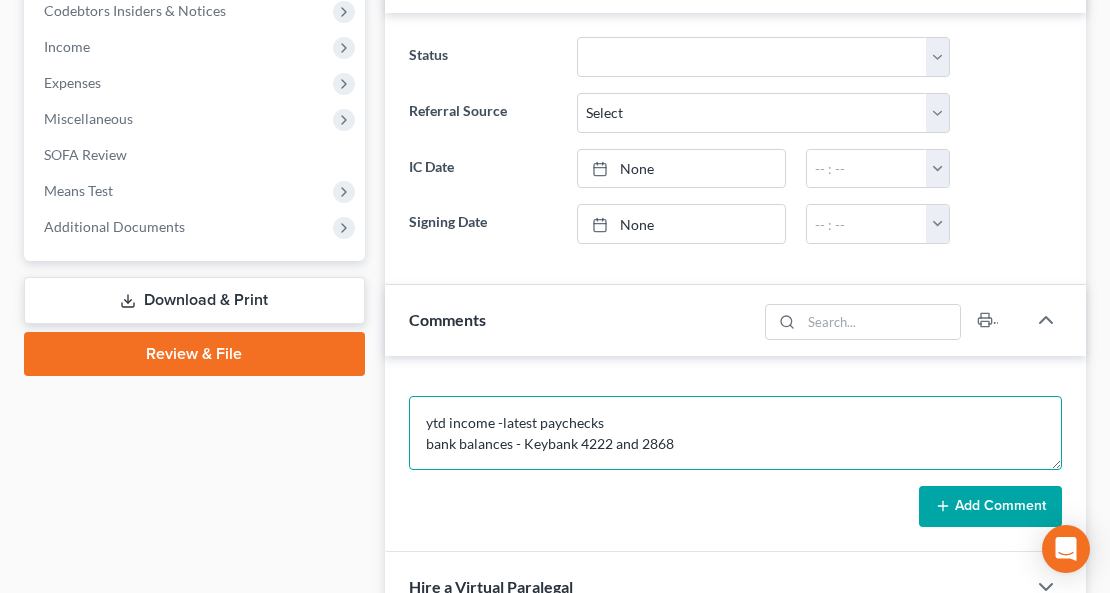 scroll, scrollTop: 4, scrollLeft: 0, axis: vertical 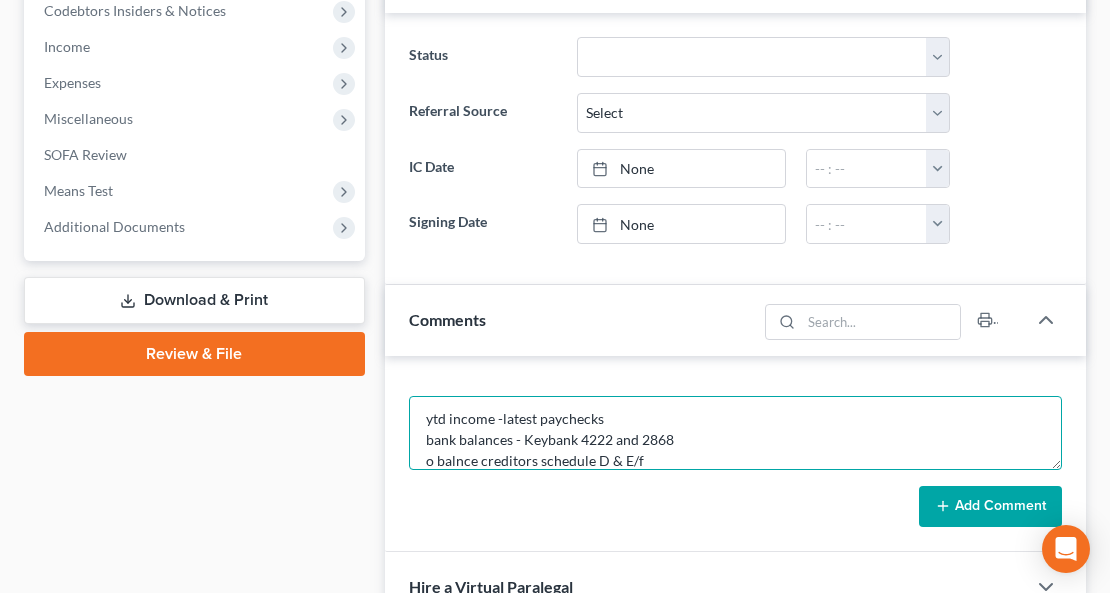 type on "ytd income -latest paychecks
bank balances - Keybank 4222 and 2868
o balnce creditors schedule D & E/f" 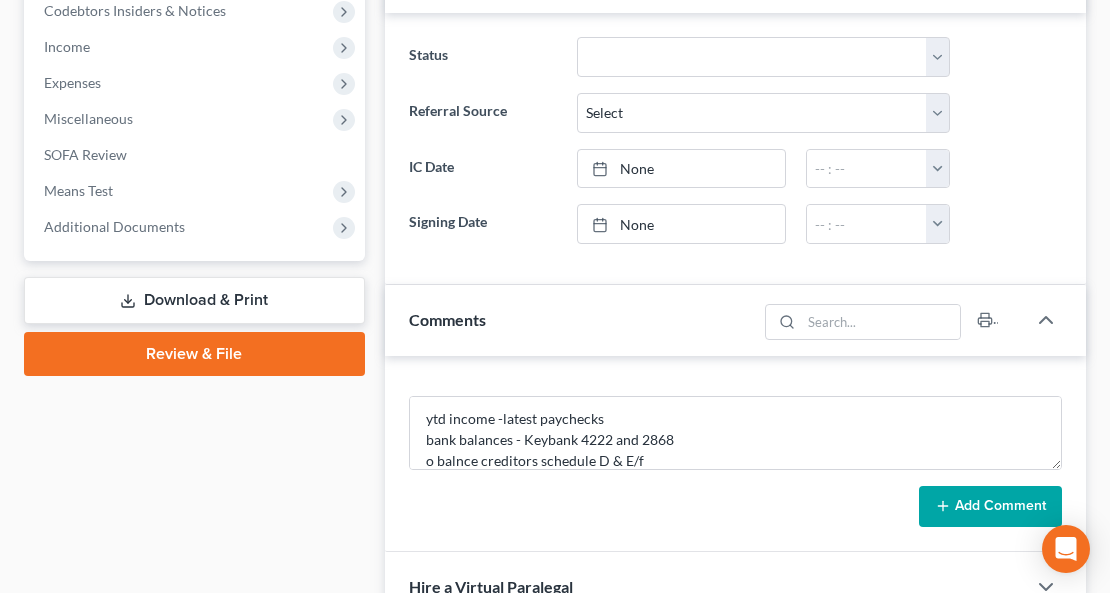 click on "Add Comment" at bounding box center [990, 507] 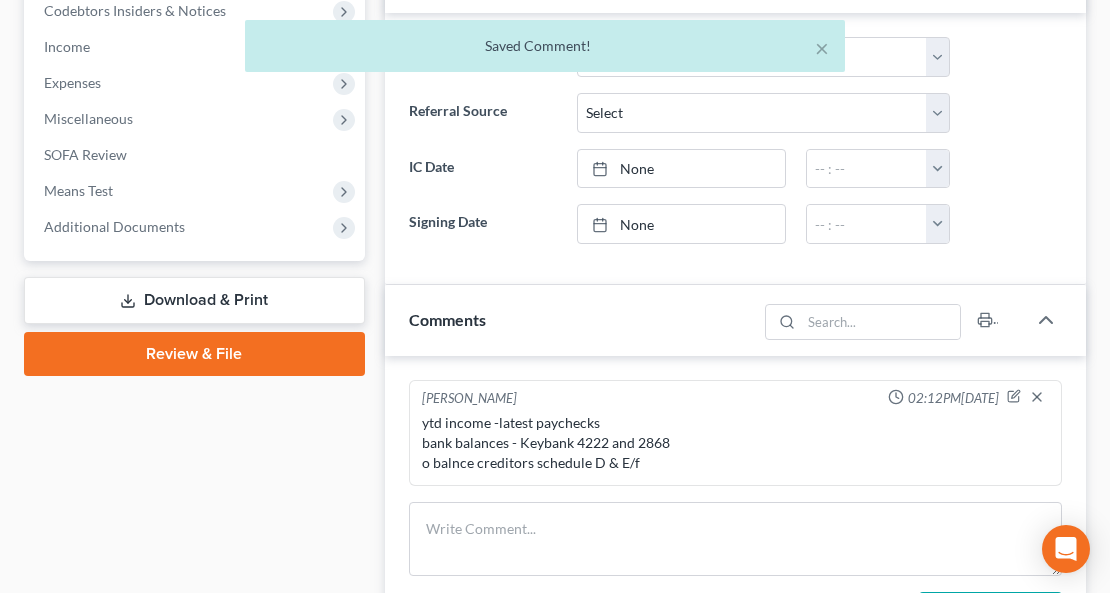 scroll, scrollTop: 0, scrollLeft: 0, axis: both 